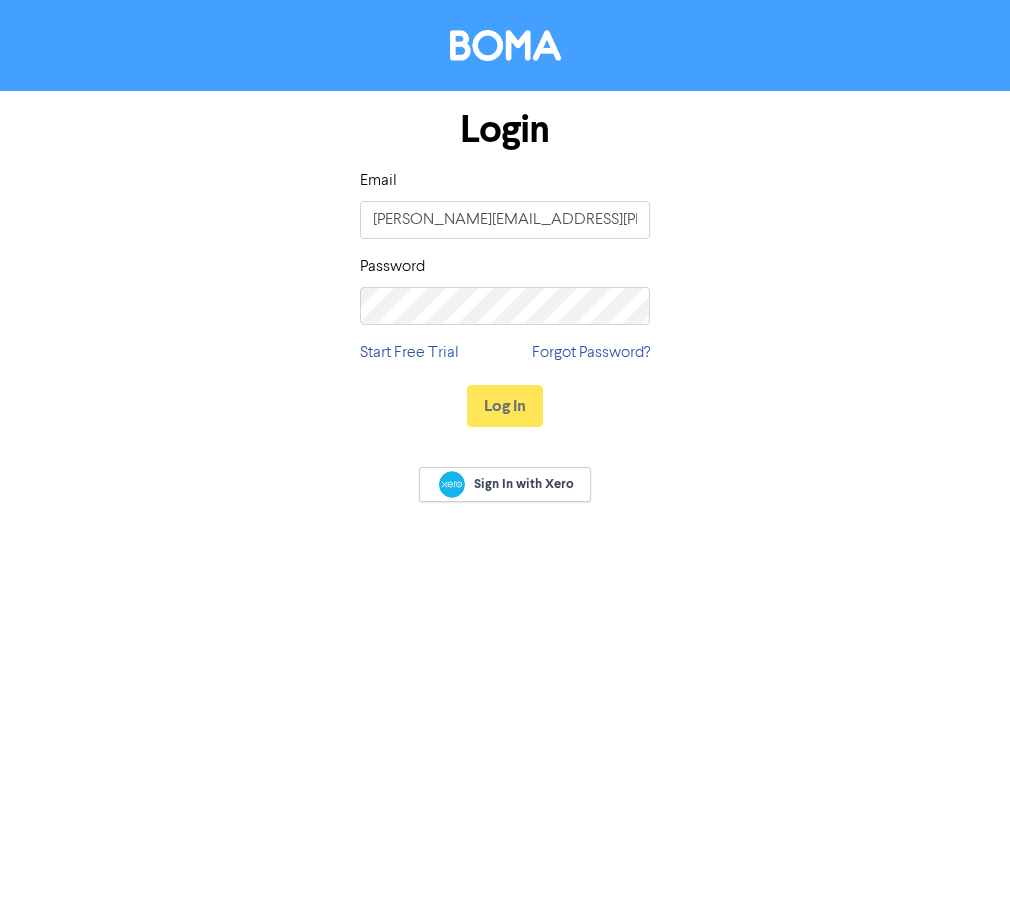 scroll, scrollTop: 0, scrollLeft: 0, axis: both 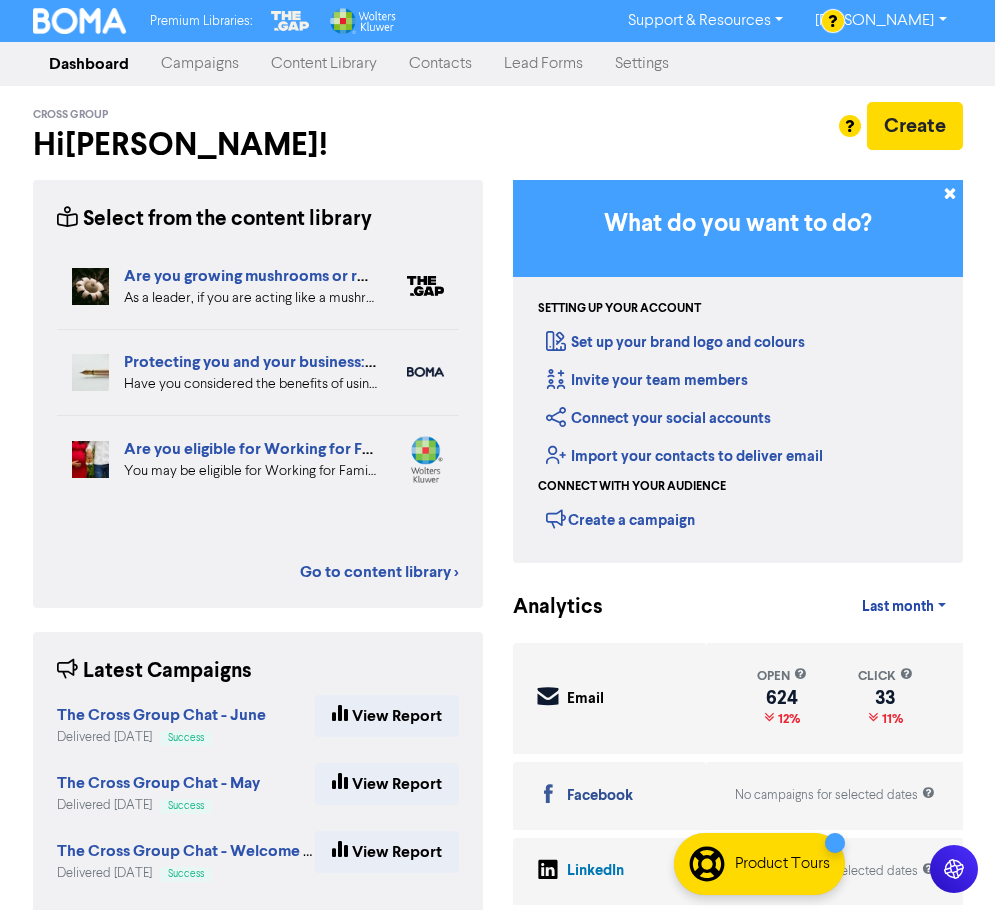 click on "Campaigns" at bounding box center [200, 64] 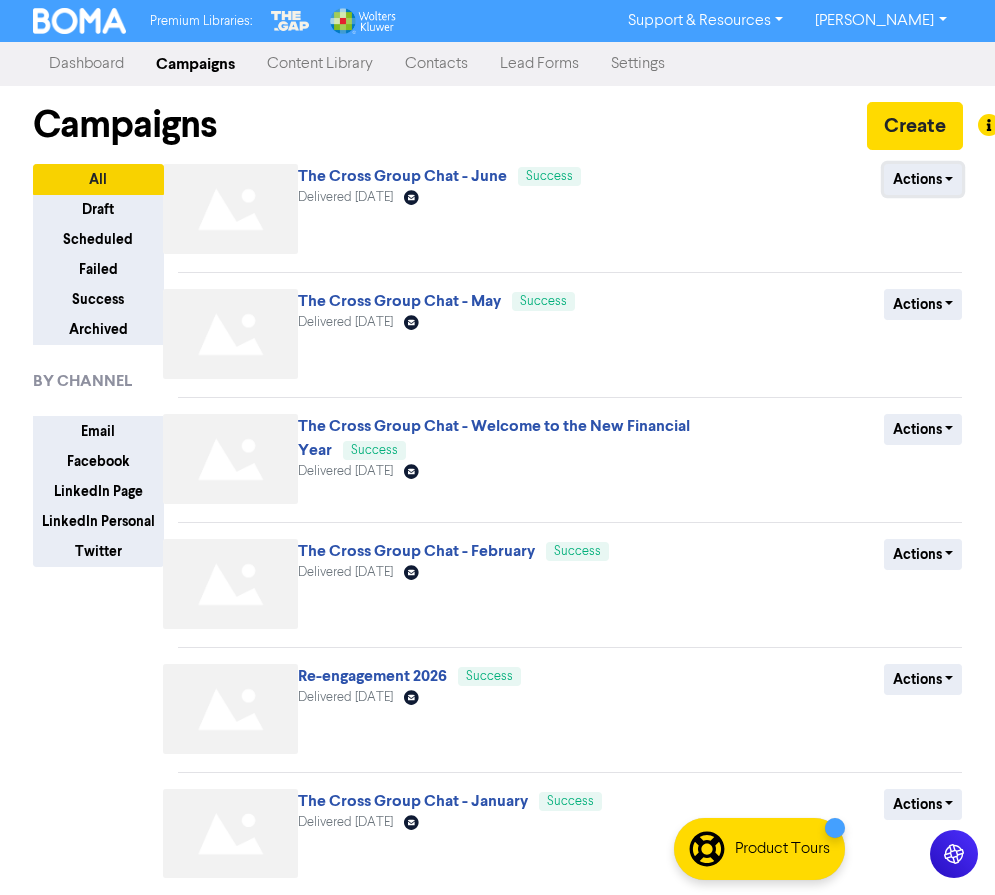click on "Actions" at bounding box center [923, 179] 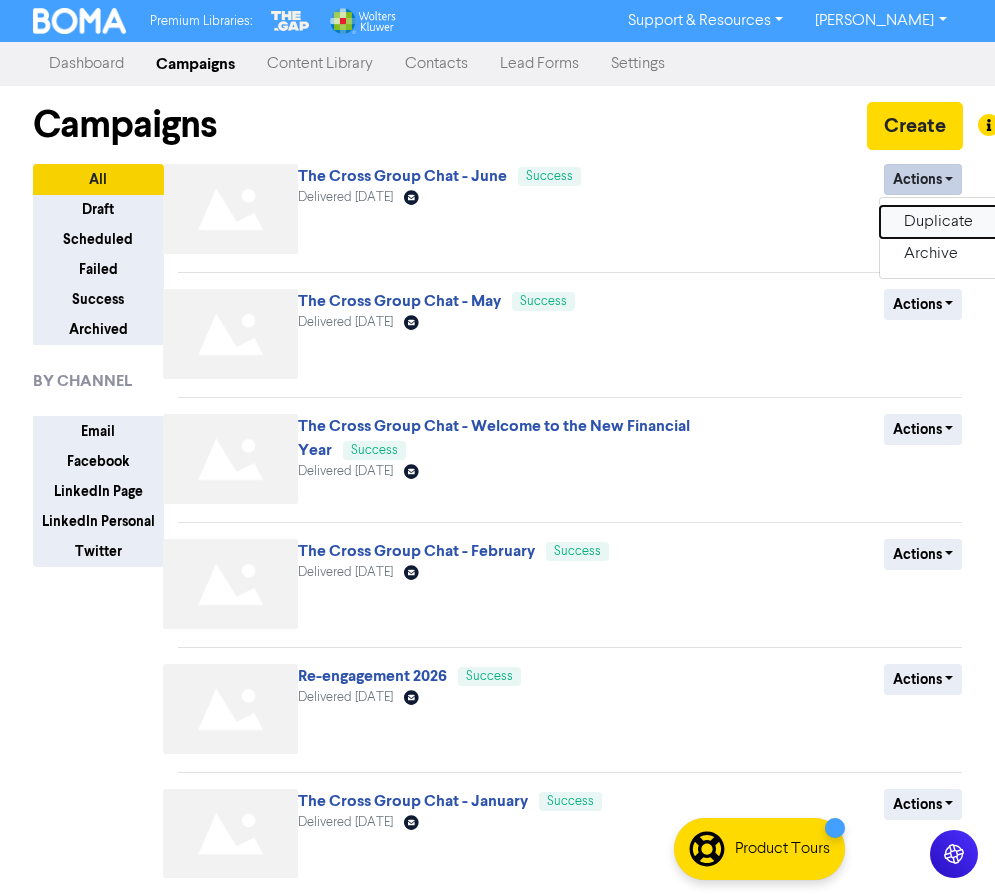 click on "Duplicate" at bounding box center [959, 222] 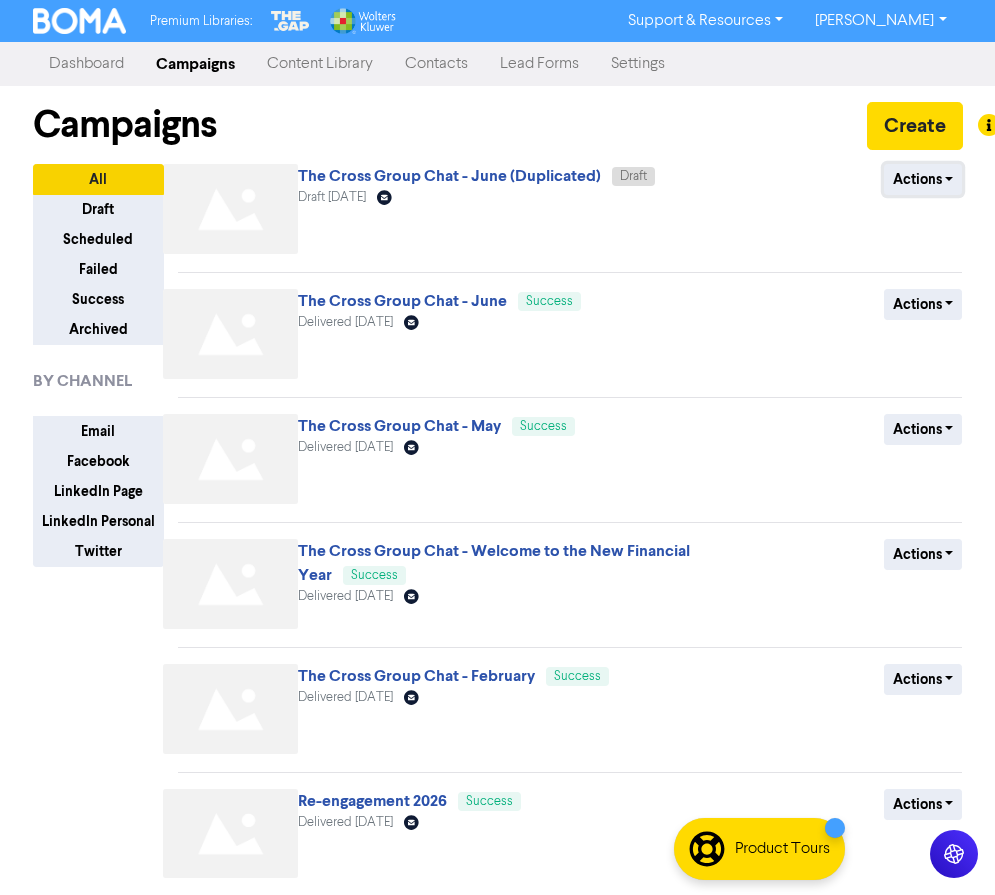 click on "Actions" at bounding box center (923, 179) 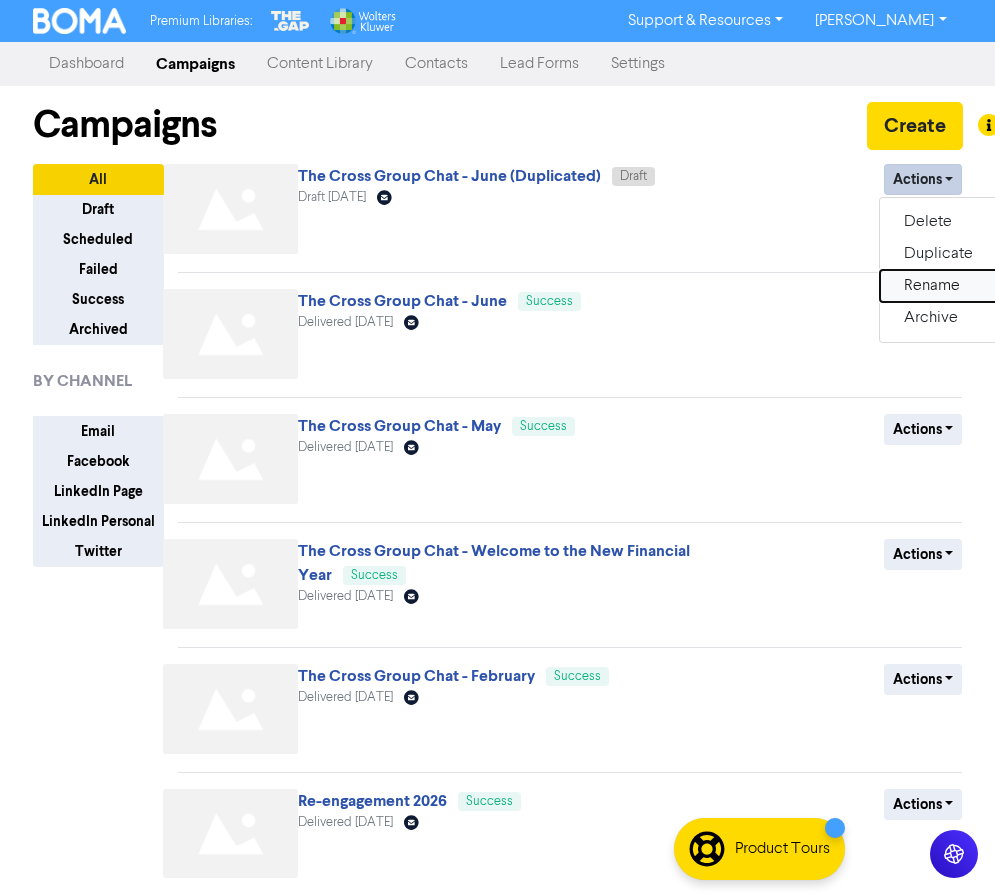 click on "Rename" at bounding box center [959, 286] 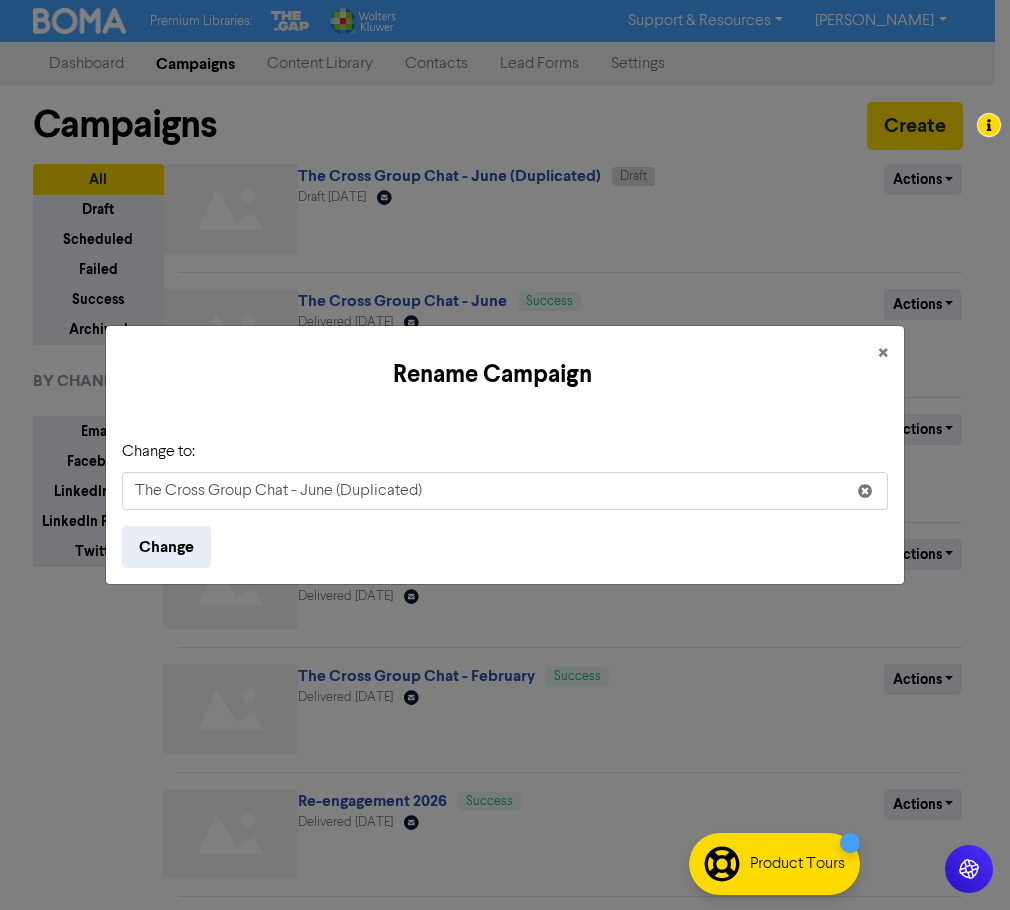 drag, startPoint x: 299, startPoint y: 503, endPoint x: 735, endPoint y: 519, distance: 436.2935 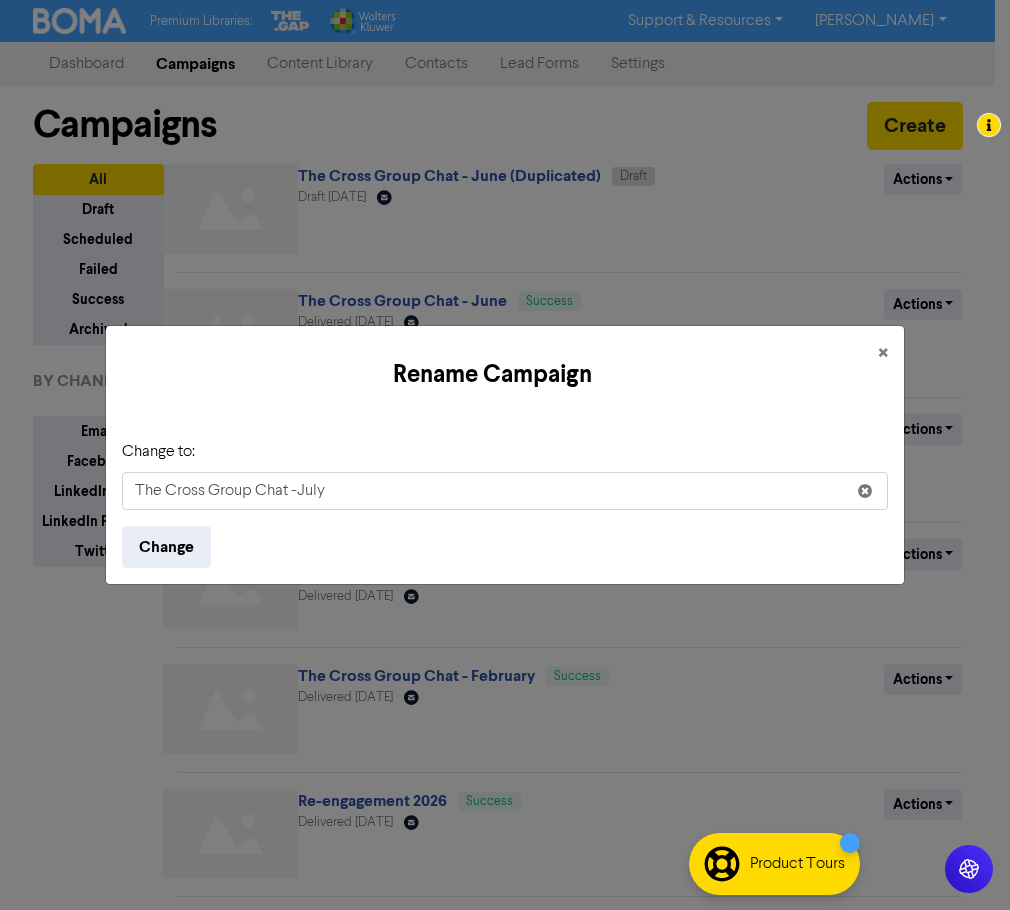 type on "The Cross Group Chat -July" 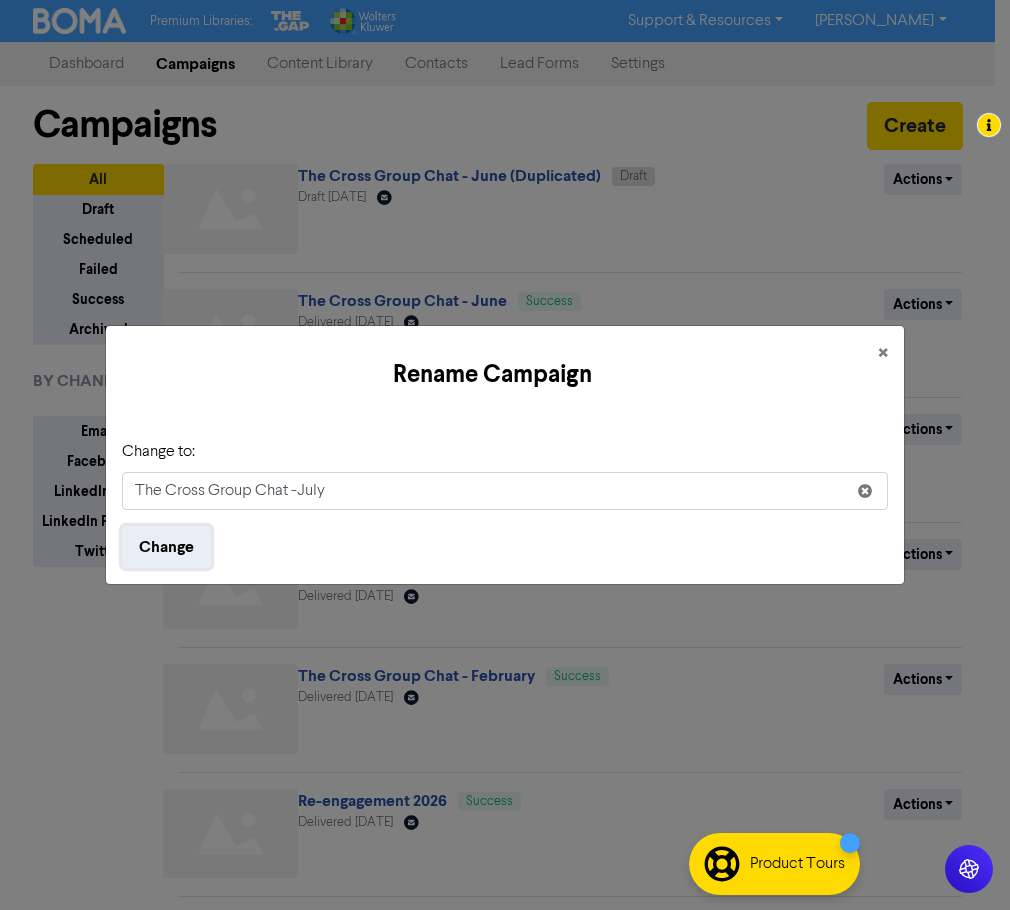 click on "Change" at bounding box center [166, 547] 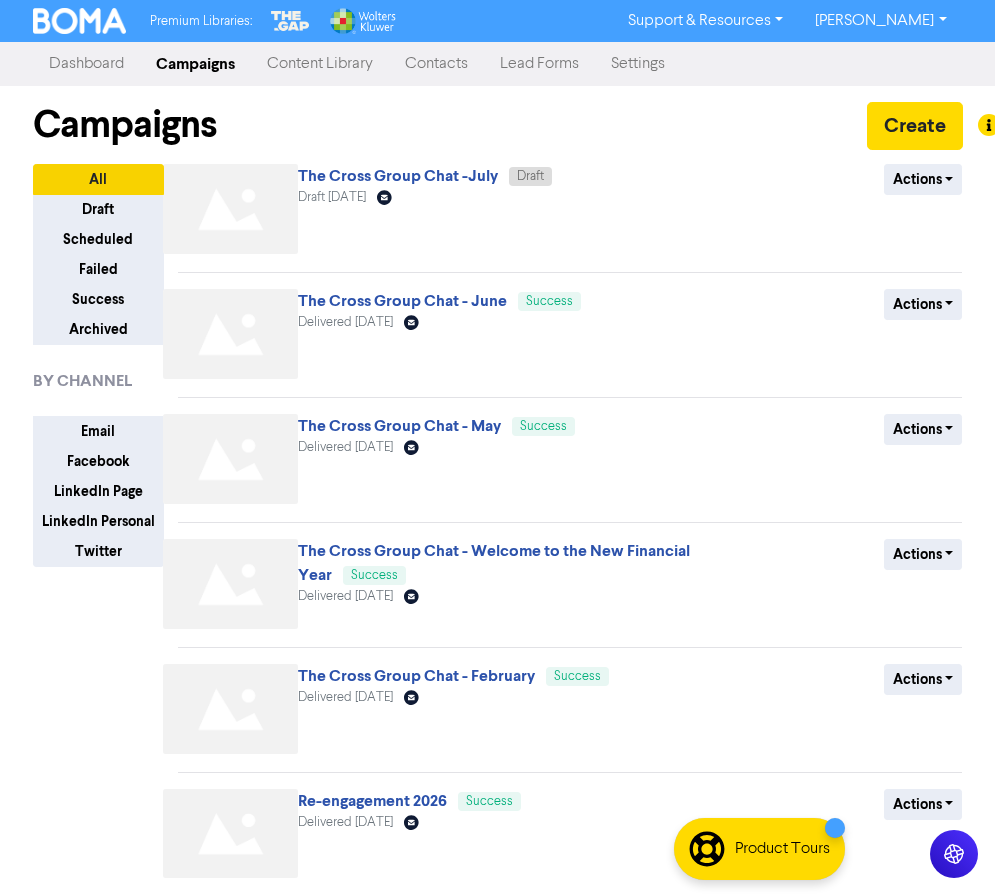 click on "The Cross Group Chat -July" at bounding box center [398, 176] 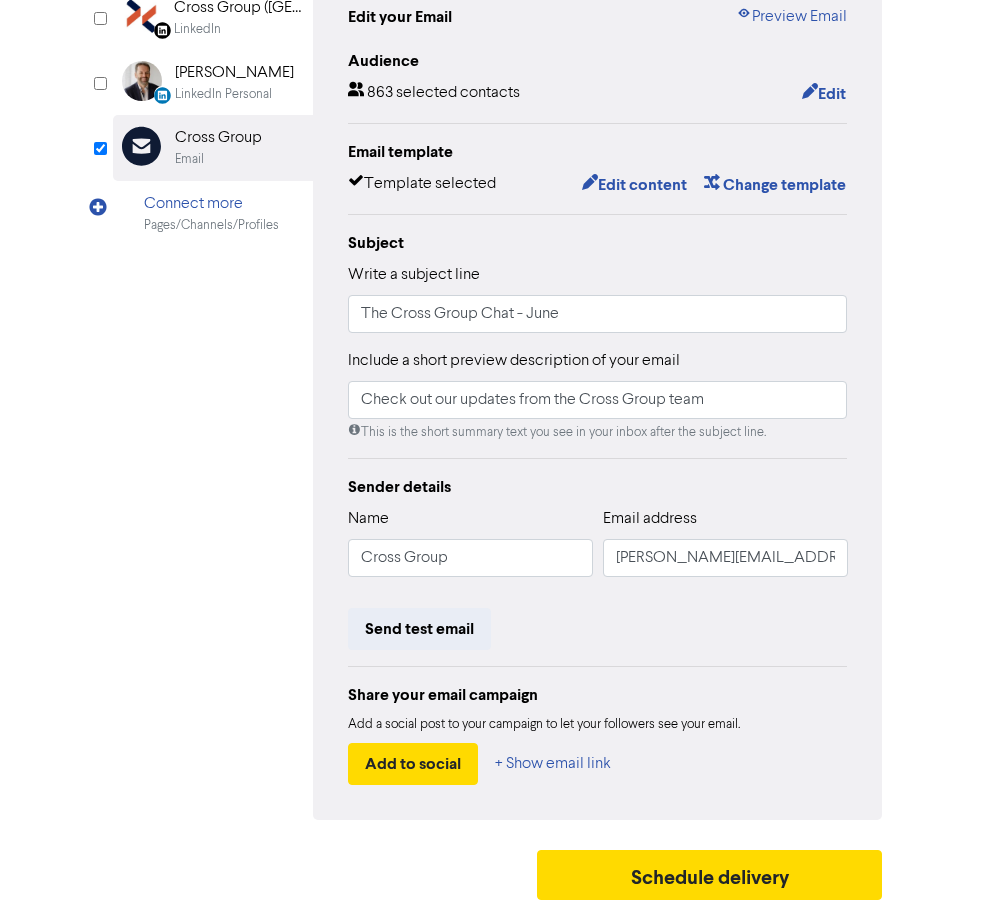 scroll, scrollTop: 236, scrollLeft: 0, axis: vertical 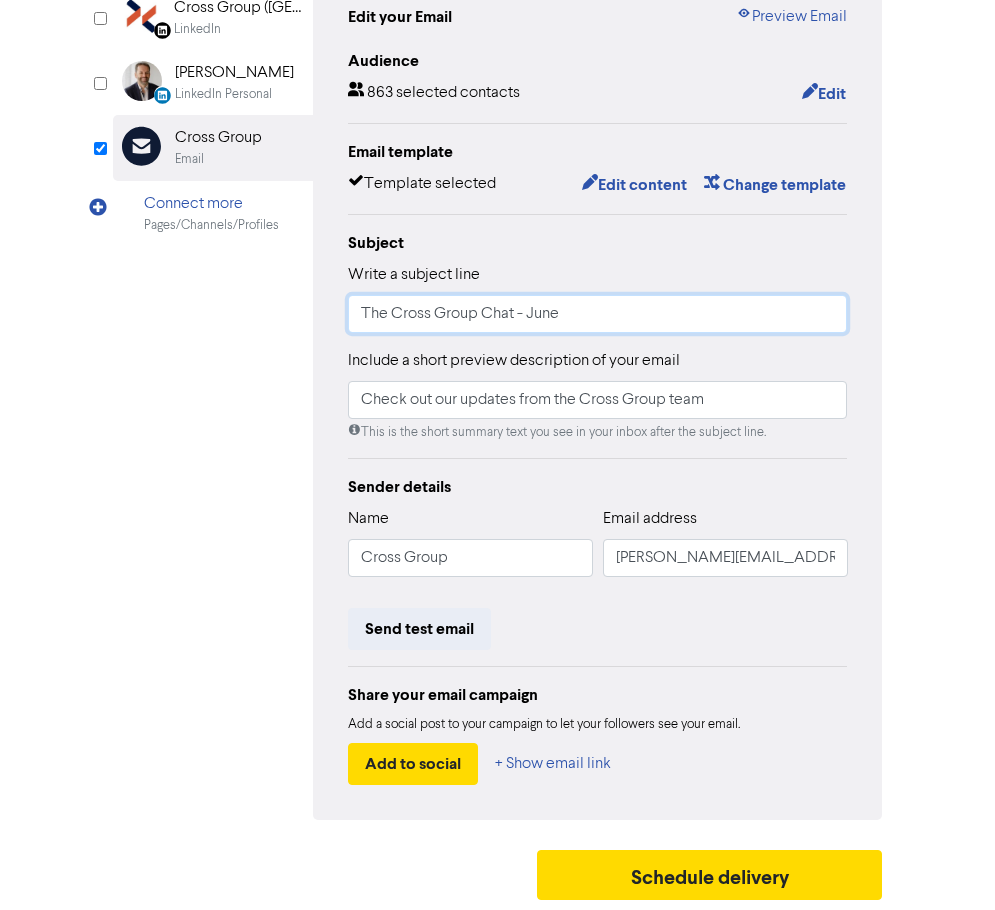 drag, startPoint x: 531, startPoint y: 316, endPoint x: 768, endPoint y: 336, distance: 237.84239 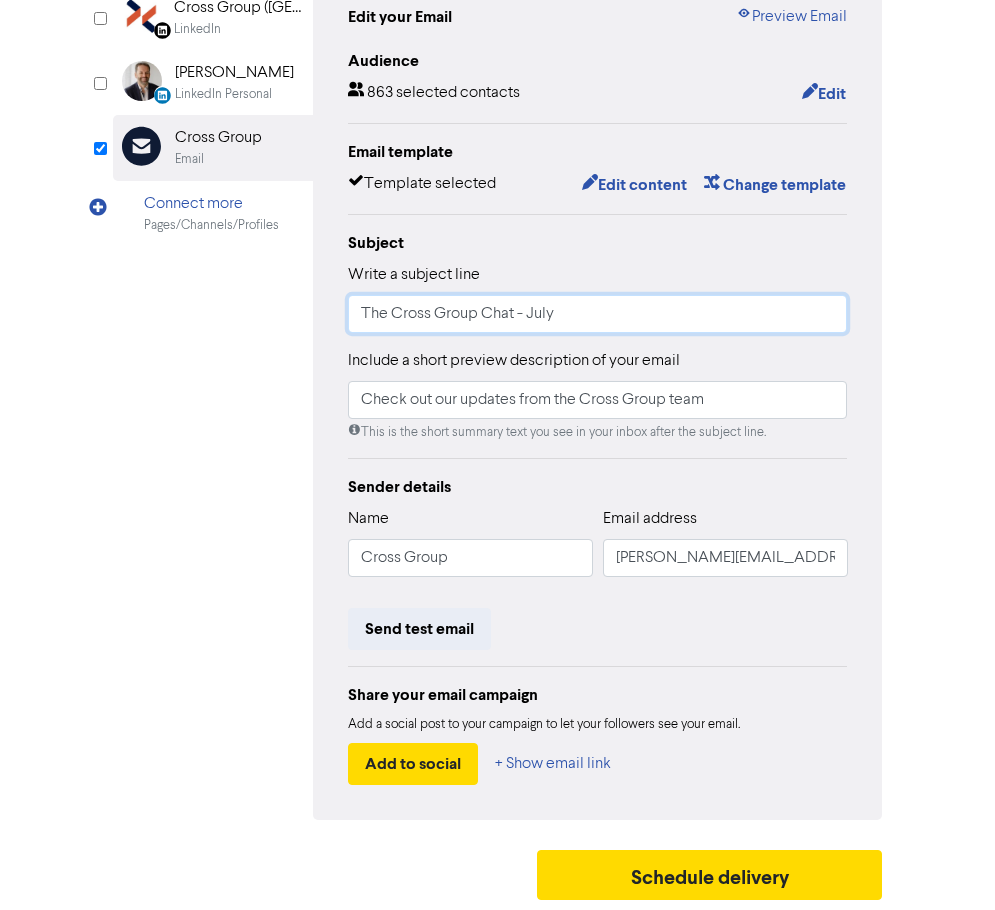 type on "The Cross Group Chat - July" 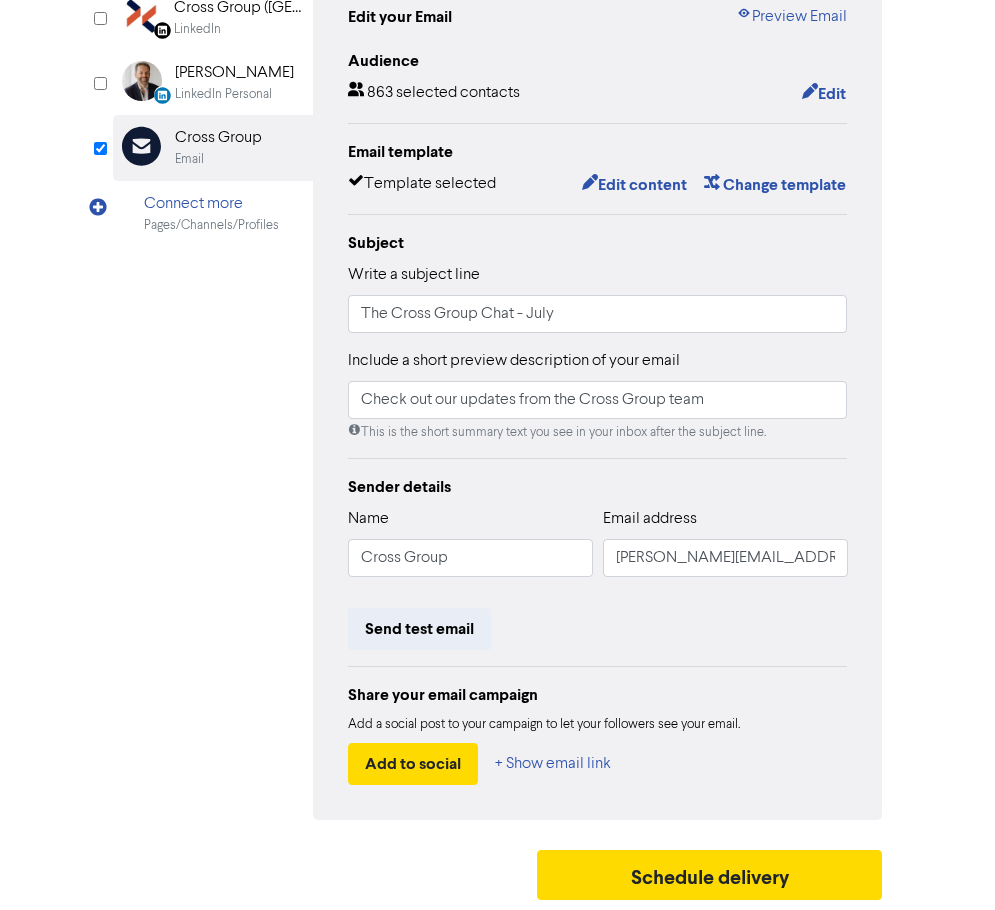 click on "Review & edit content Campaign:  The Cross Group Chat -July
LinkedIn Page
Created with Sketch.
Cross Group (NZ) LinkedIn
LinkedIn Personal
Created with Sketch.
Jamie Cross LinkedIn Personal
Email
Created with Sketch.
Cross Group Email Connect more Pages/Channels/Profiles Linkedin is not active for this campaign Activate Linkedin Linkedin Personal is not active for this campaign Activate Linkedin Personal Edit your Email  Preview Email Audience   863 selected contacts  Edit Email template  Template selected  Edit content   Change template Subject Write a subject line The Cross Group Chat - July Include a short preview description of your email Sender details Name Cross Group ." at bounding box center (498, 386) 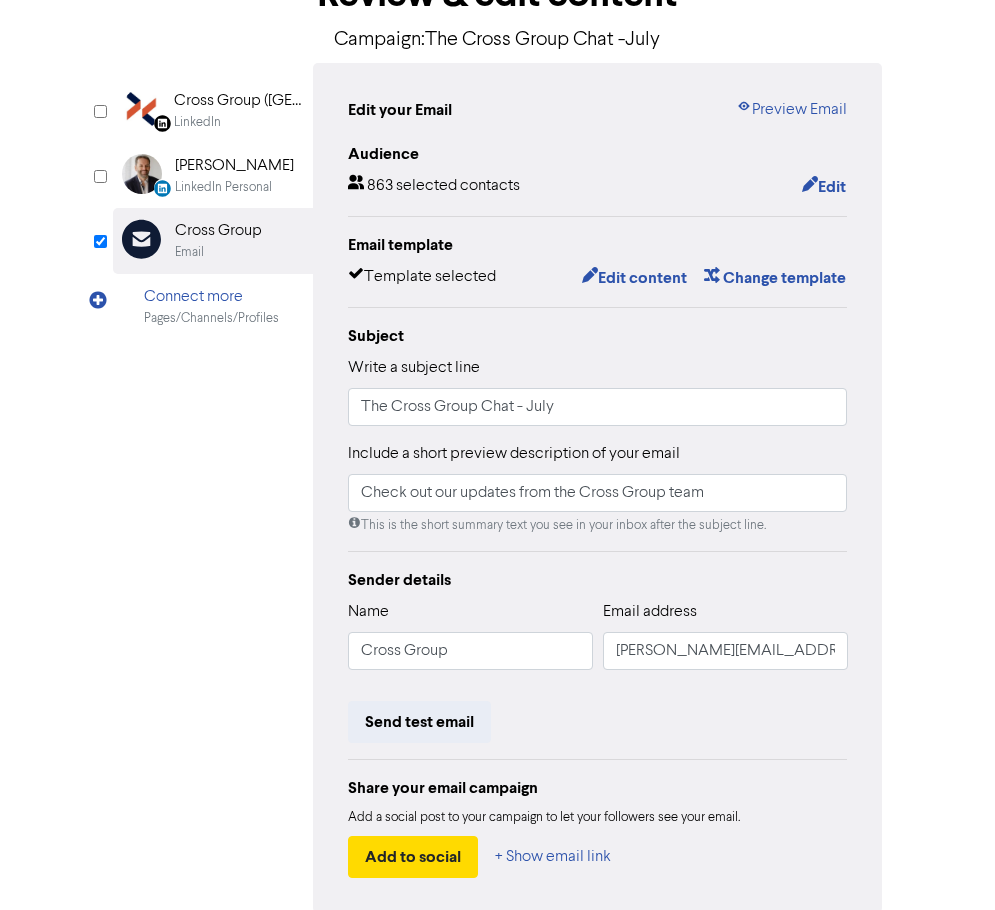 scroll, scrollTop: 36, scrollLeft: 0, axis: vertical 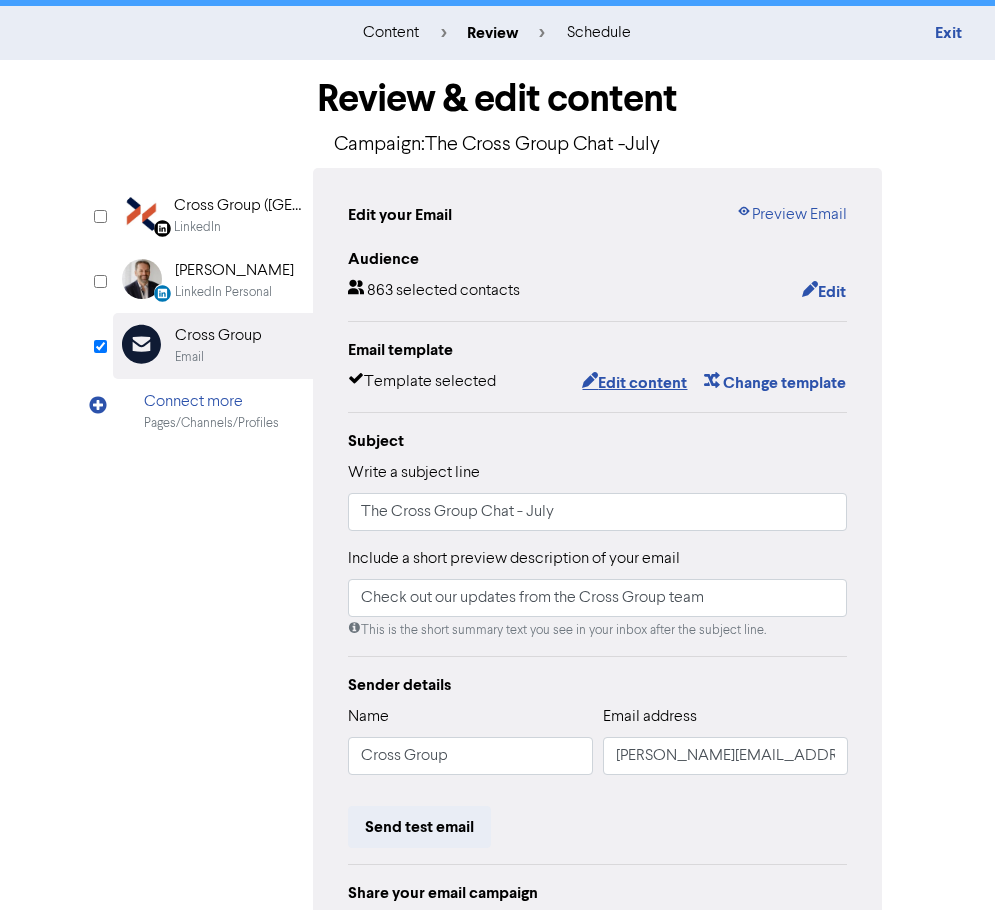 click on "Edit content" at bounding box center (634, 383) 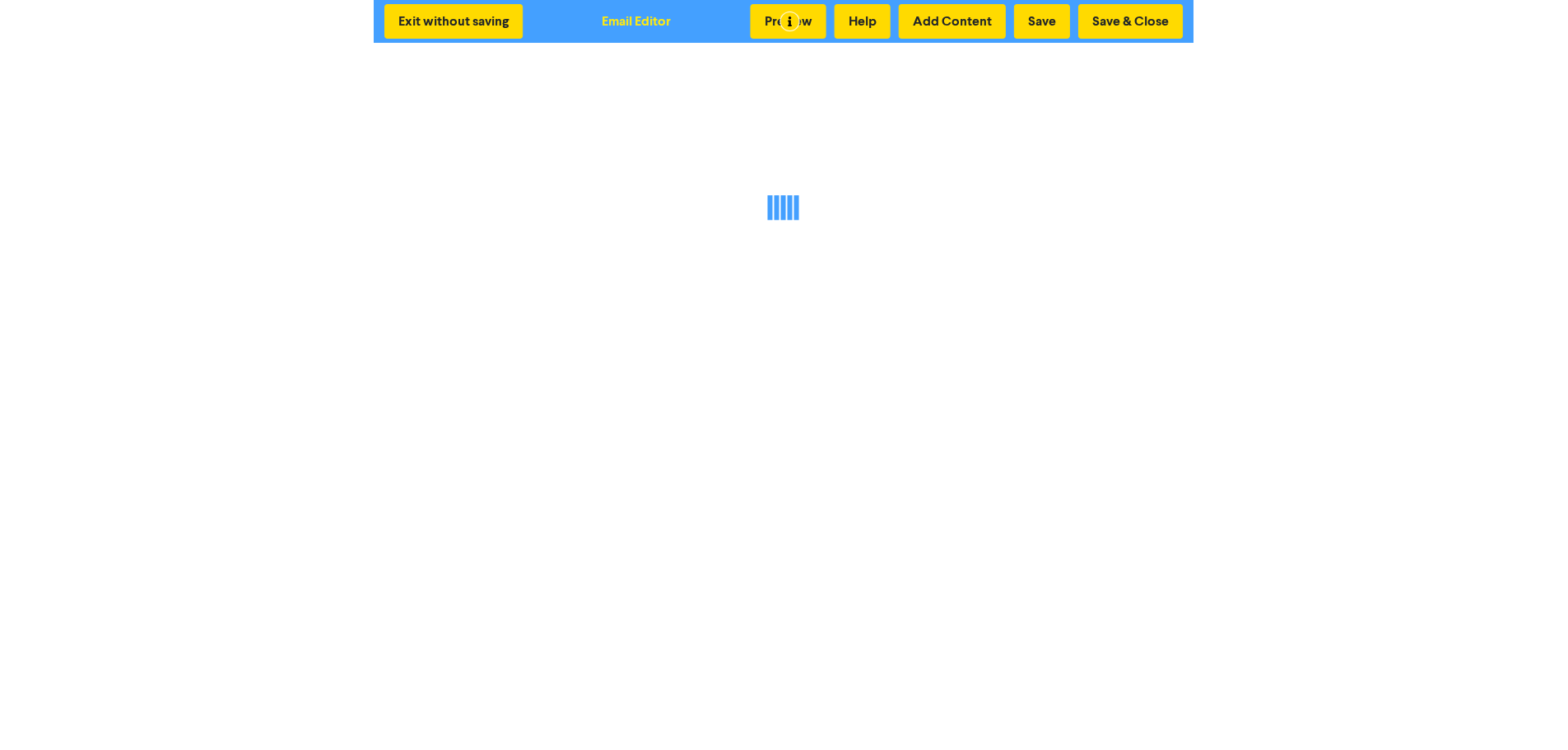 scroll, scrollTop: 0, scrollLeft: 0, axis: both 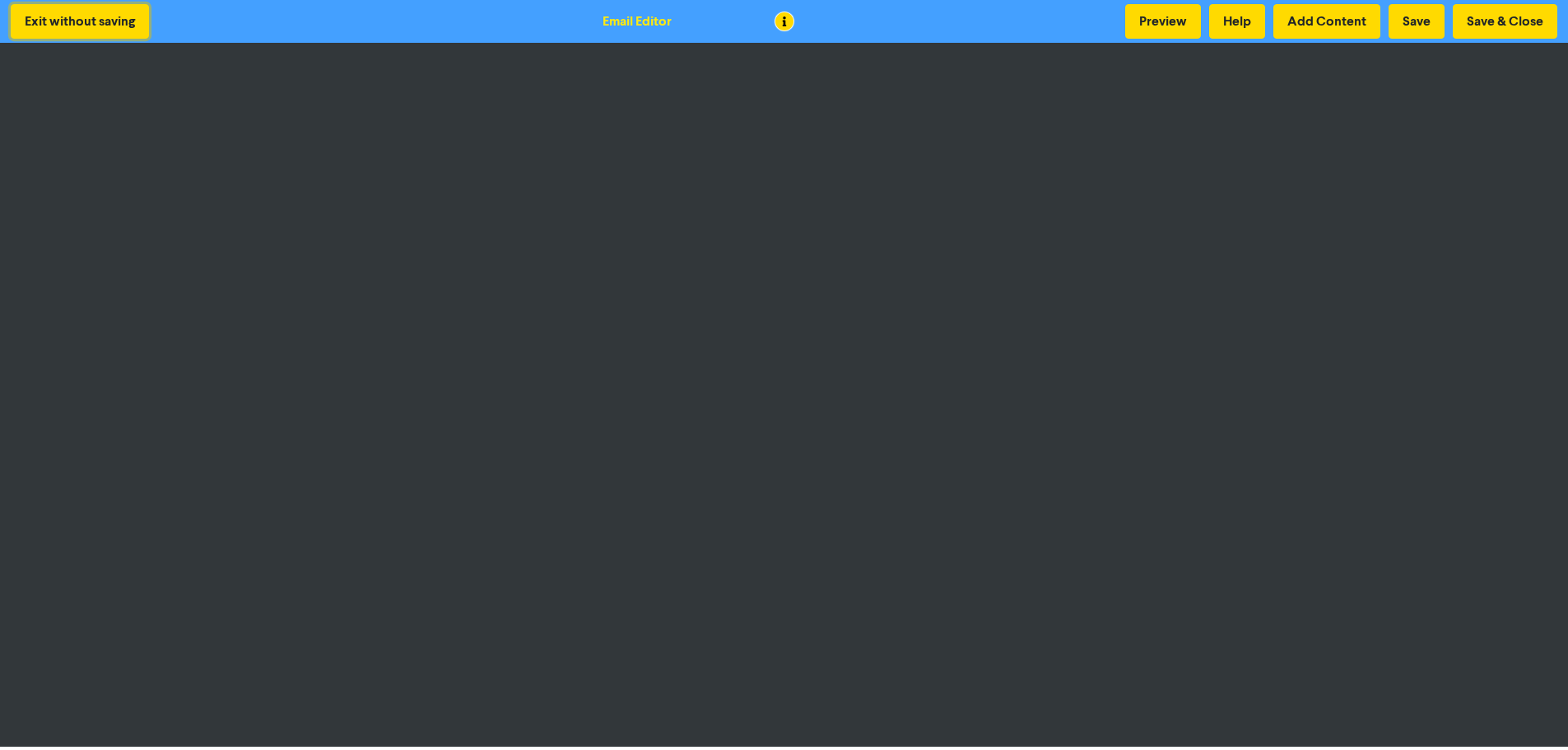 click on "Exit without saving" at bounding box center (80, 21) 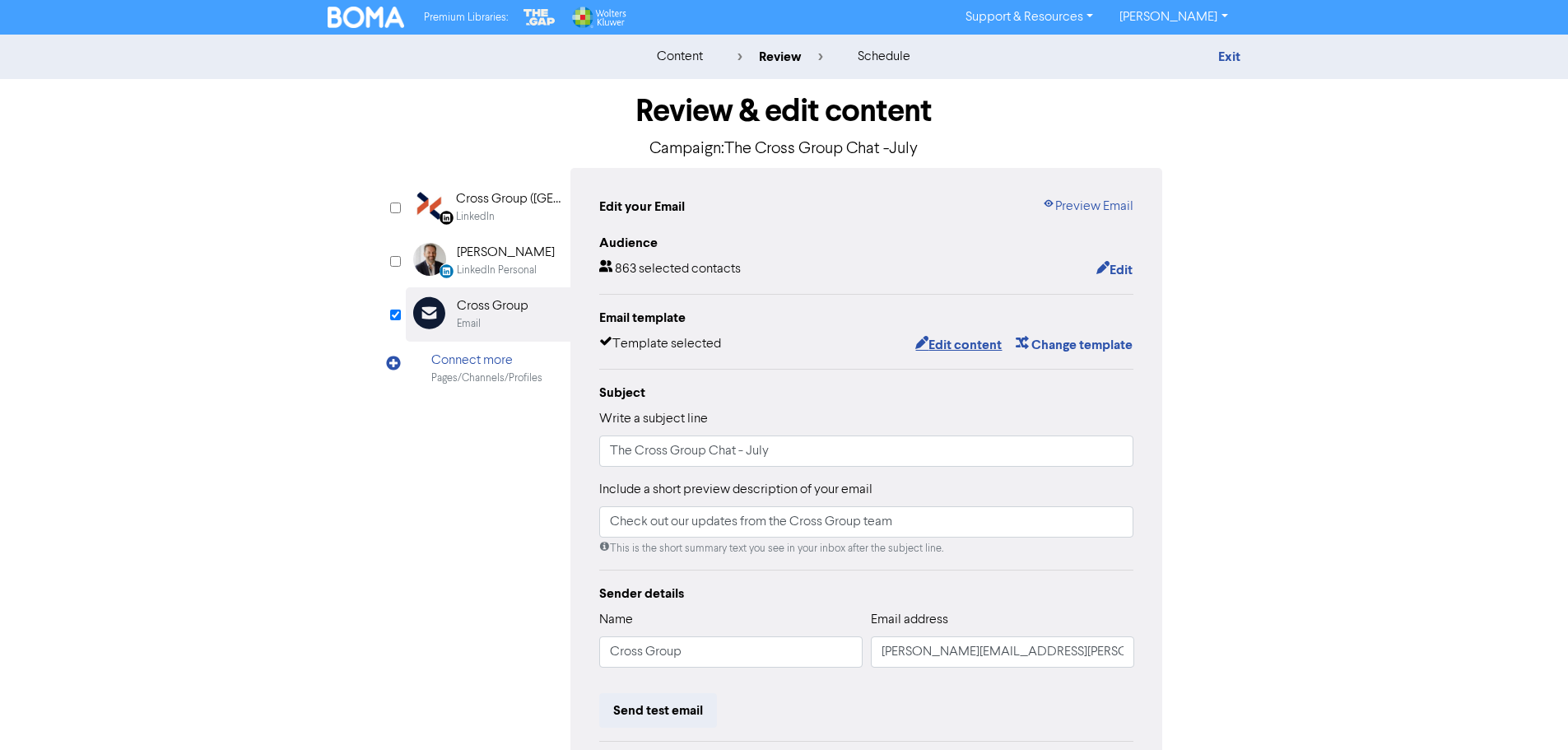 click on "Edit content" at bounding box center [958, 345] 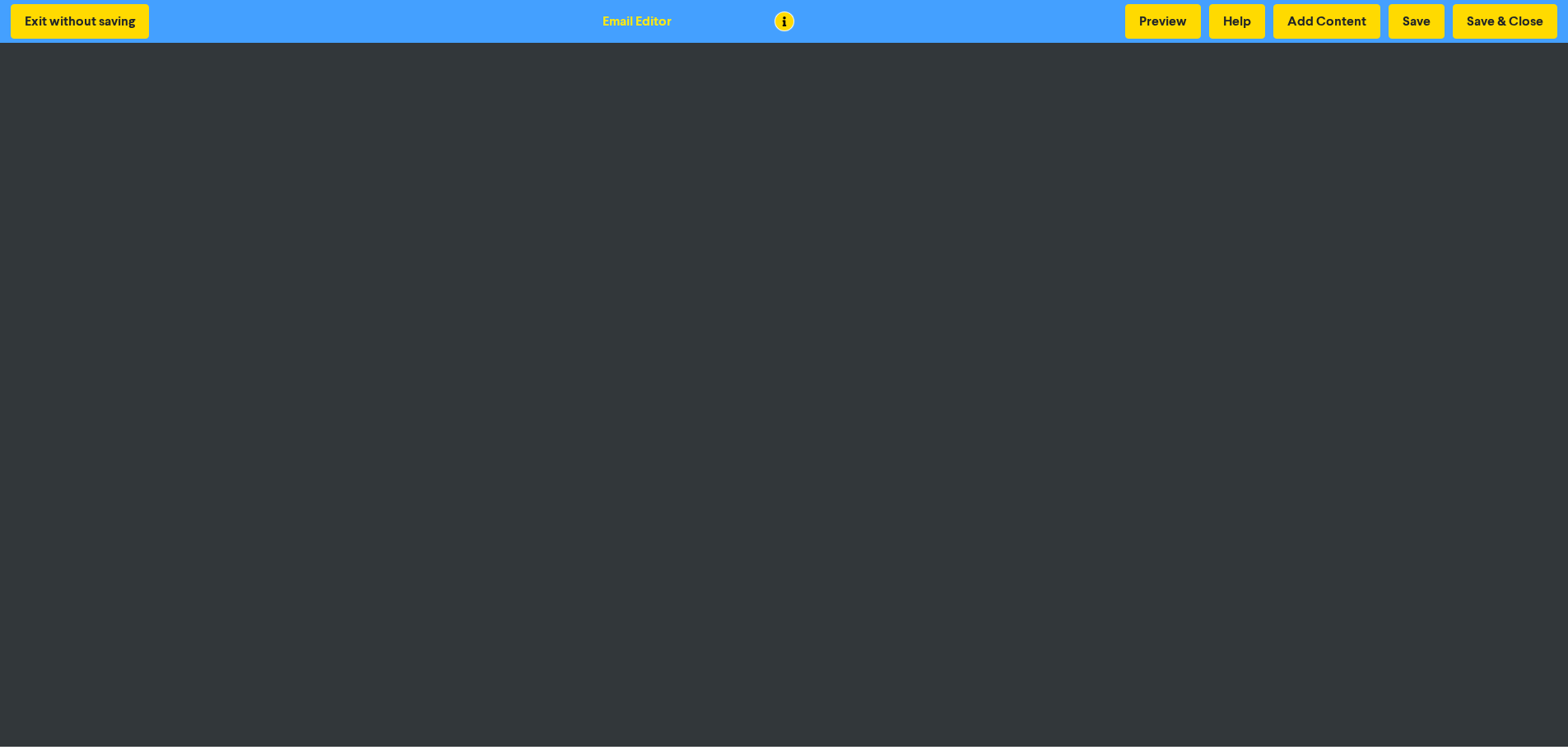 scroll, scrollTop: 2, scrollLeft: 0, axis: vertical 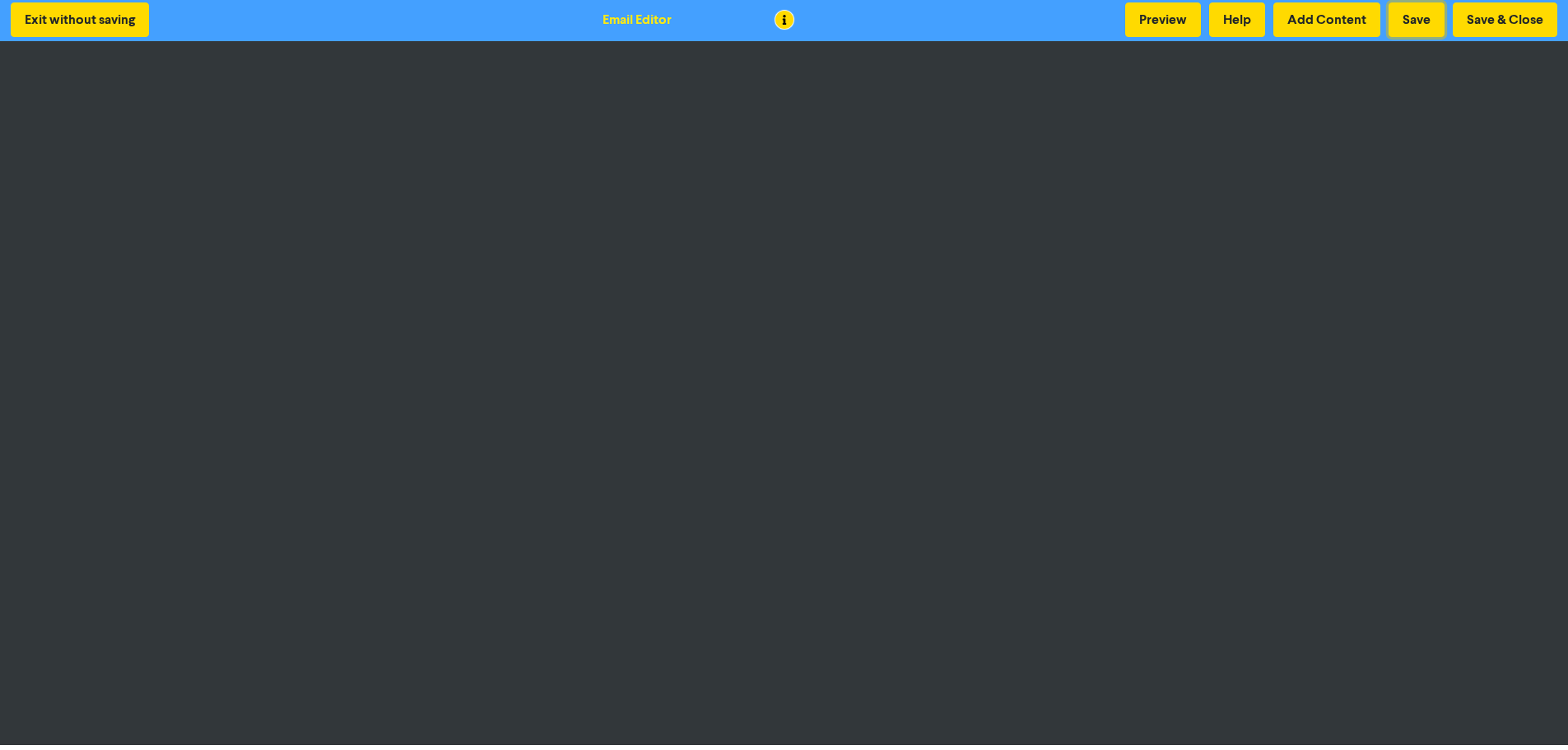 click on "Save" at bounding box center [1417, 20] 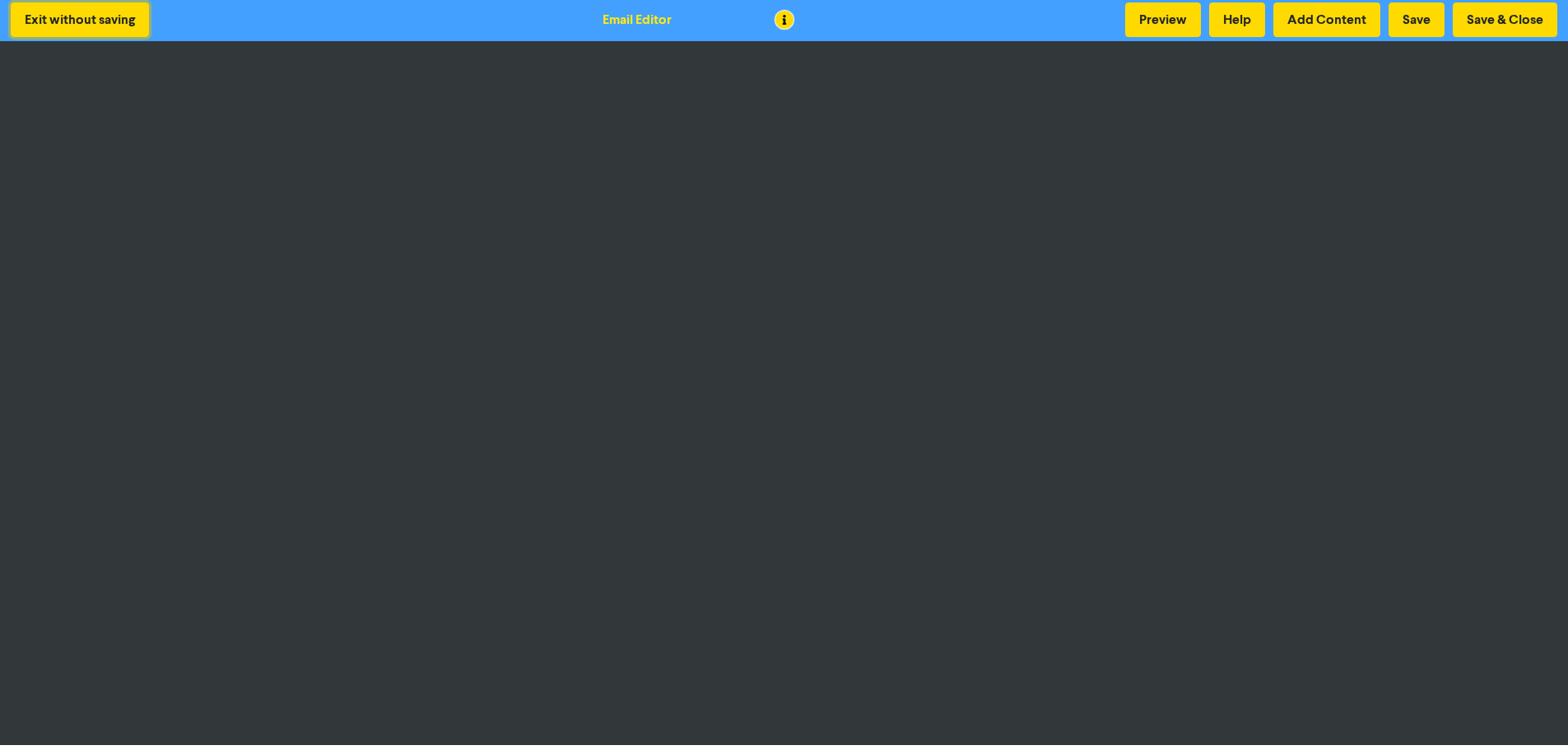 click on "Exit without saving" at bounding box center [80, 20] 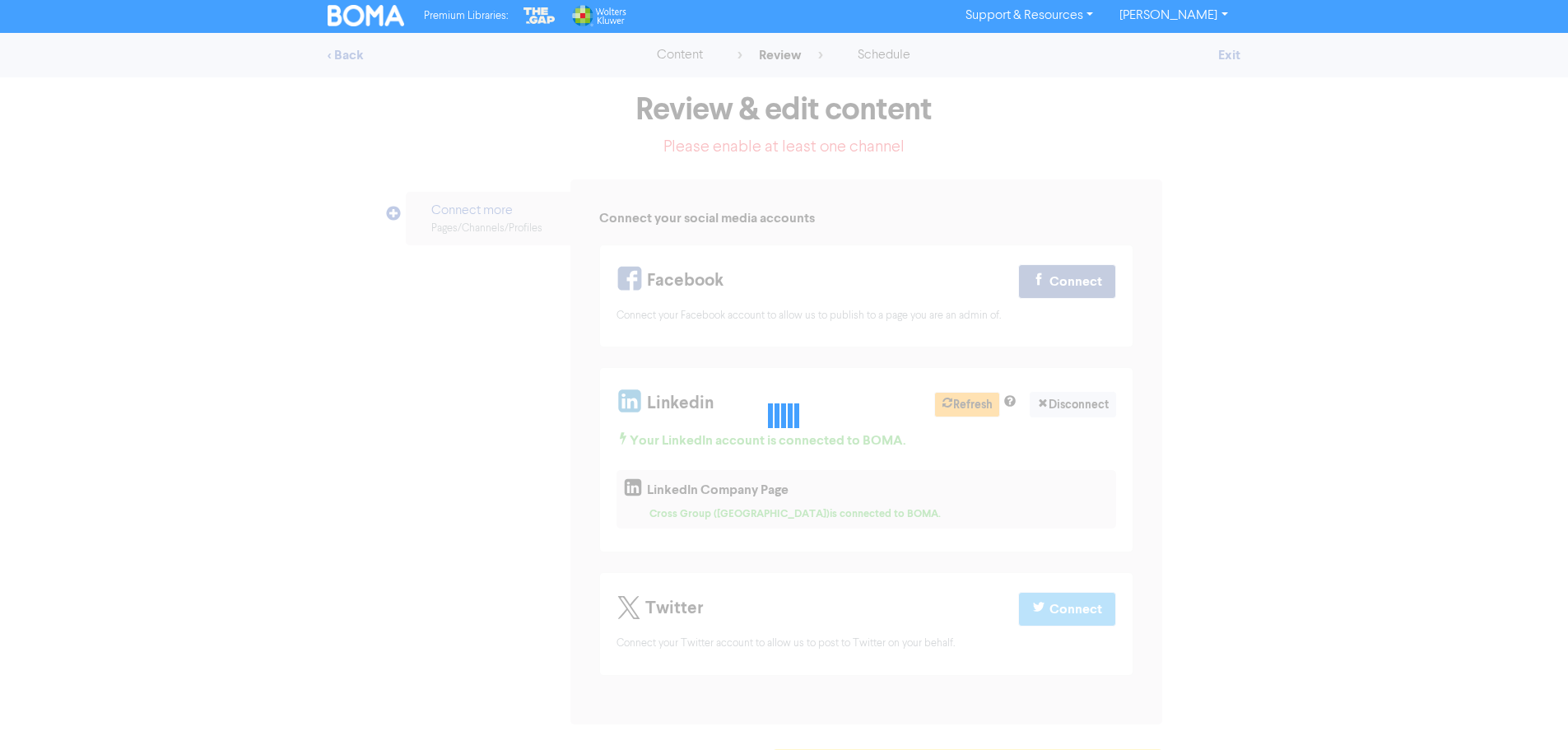 scroll, scrollTop: 0, scrollLeft: 0, axis: both 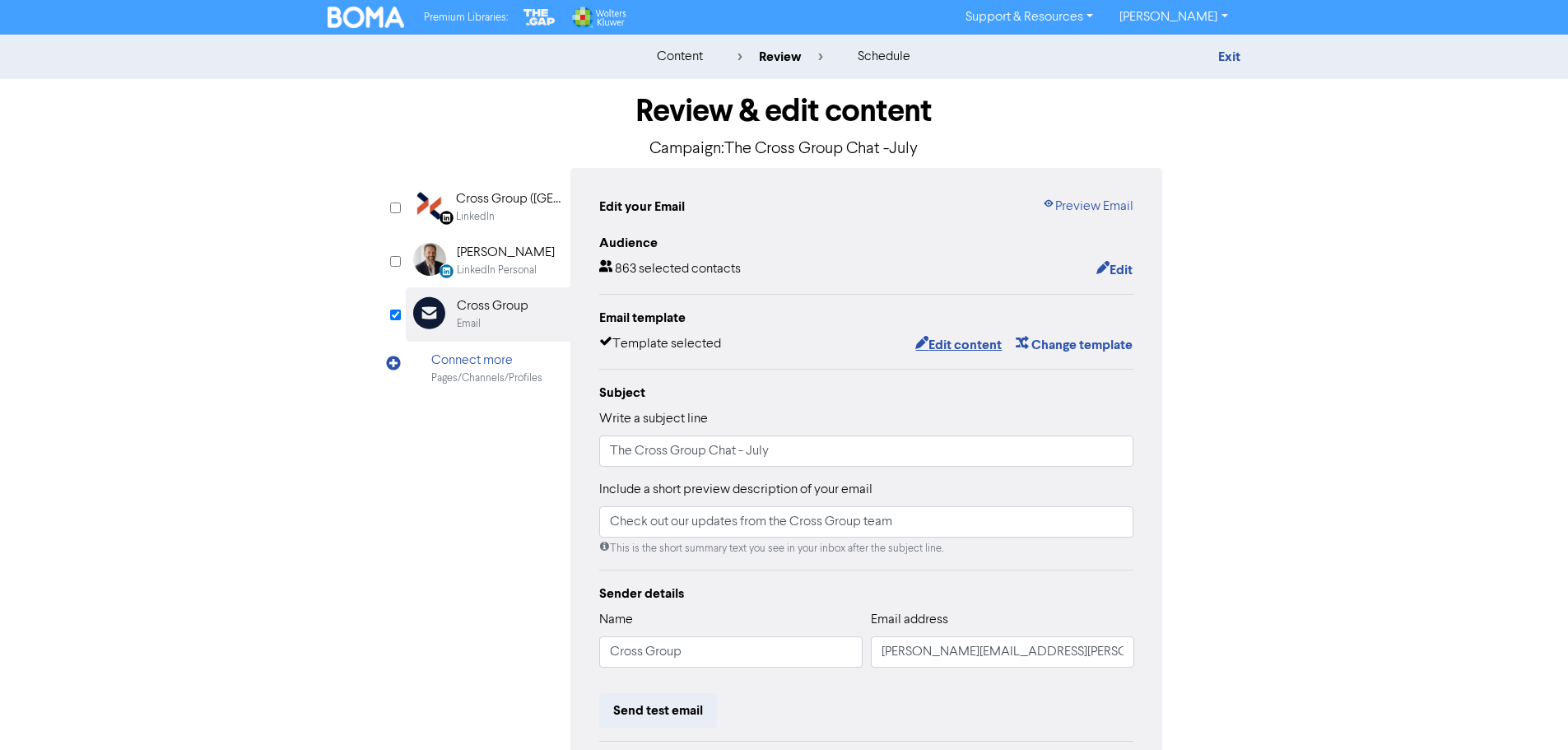 click on "Edit content" at bounding box center (958, 345) 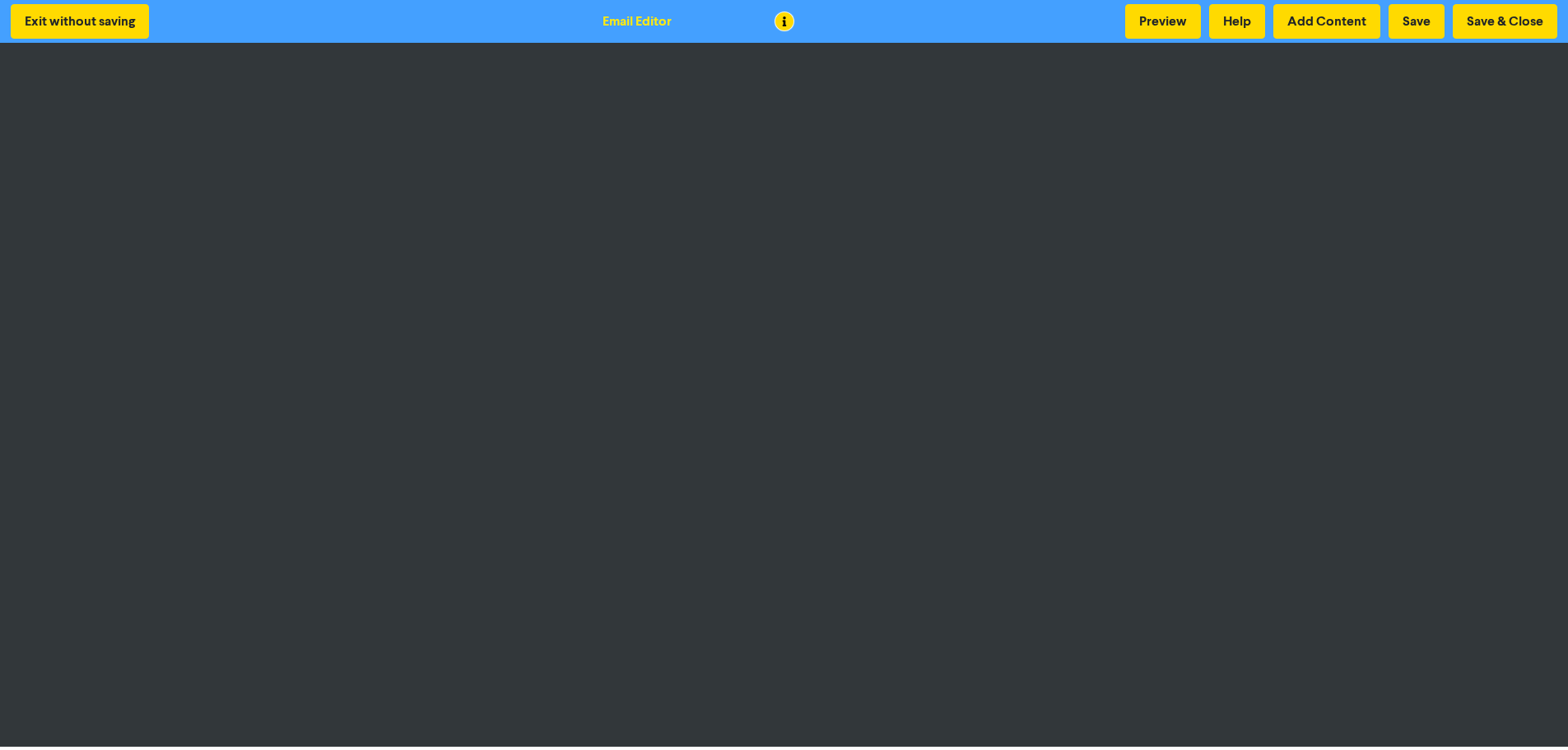 scroll, scrollTop: 2, scrollLeft: 0, axis: vertical 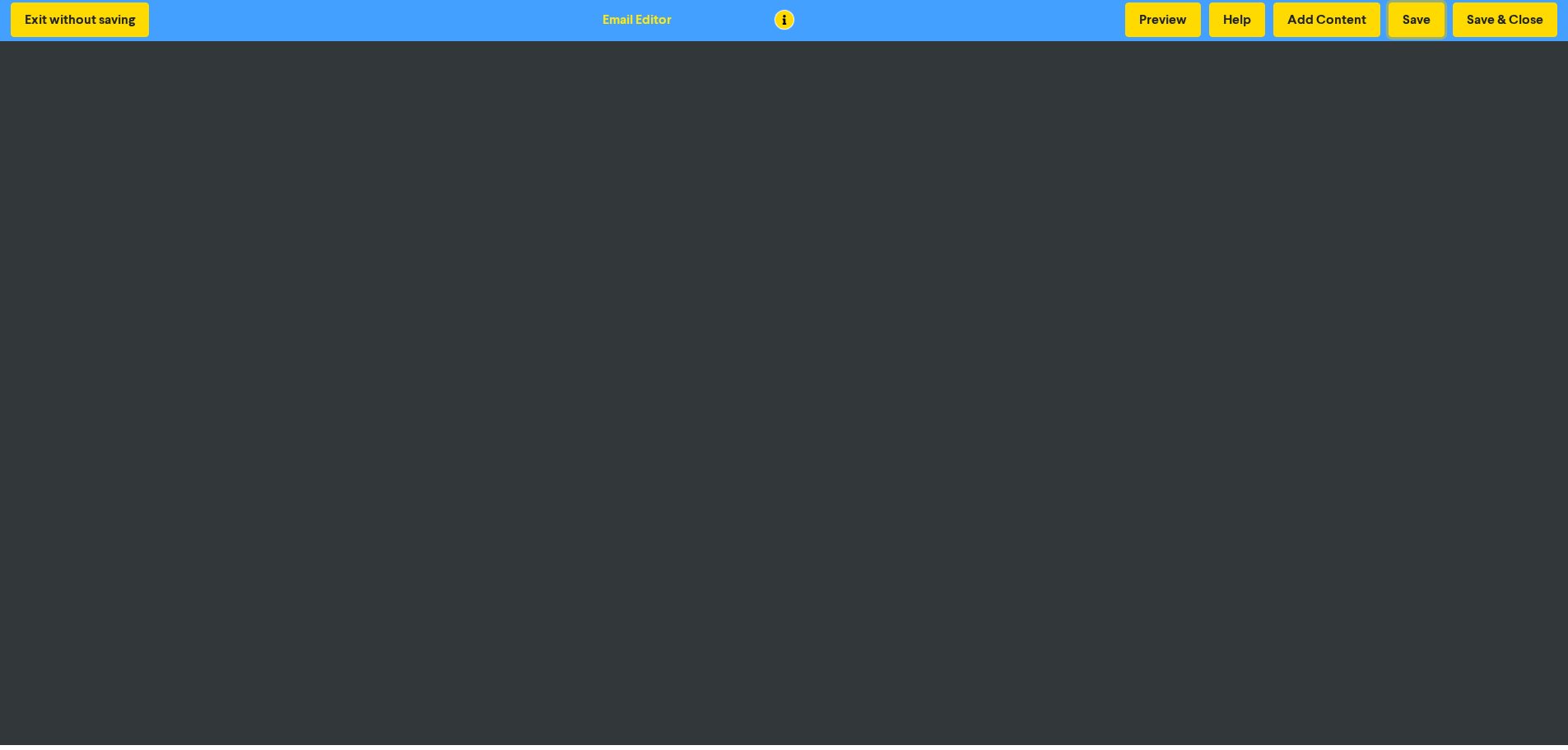 click on "Save" at bounding box center [1417, 20] 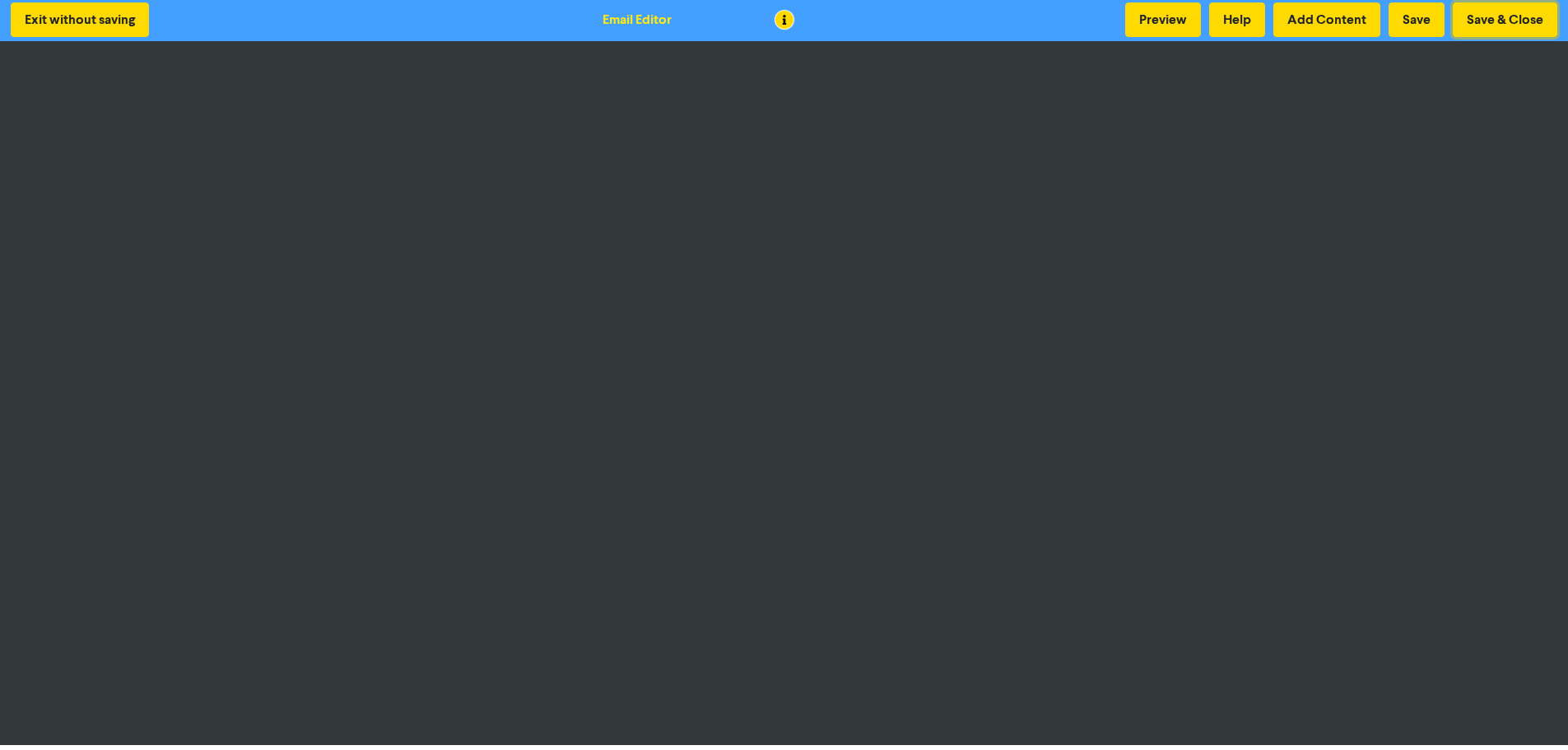 click on "Save & Close" at bounding box center (1505, 20) 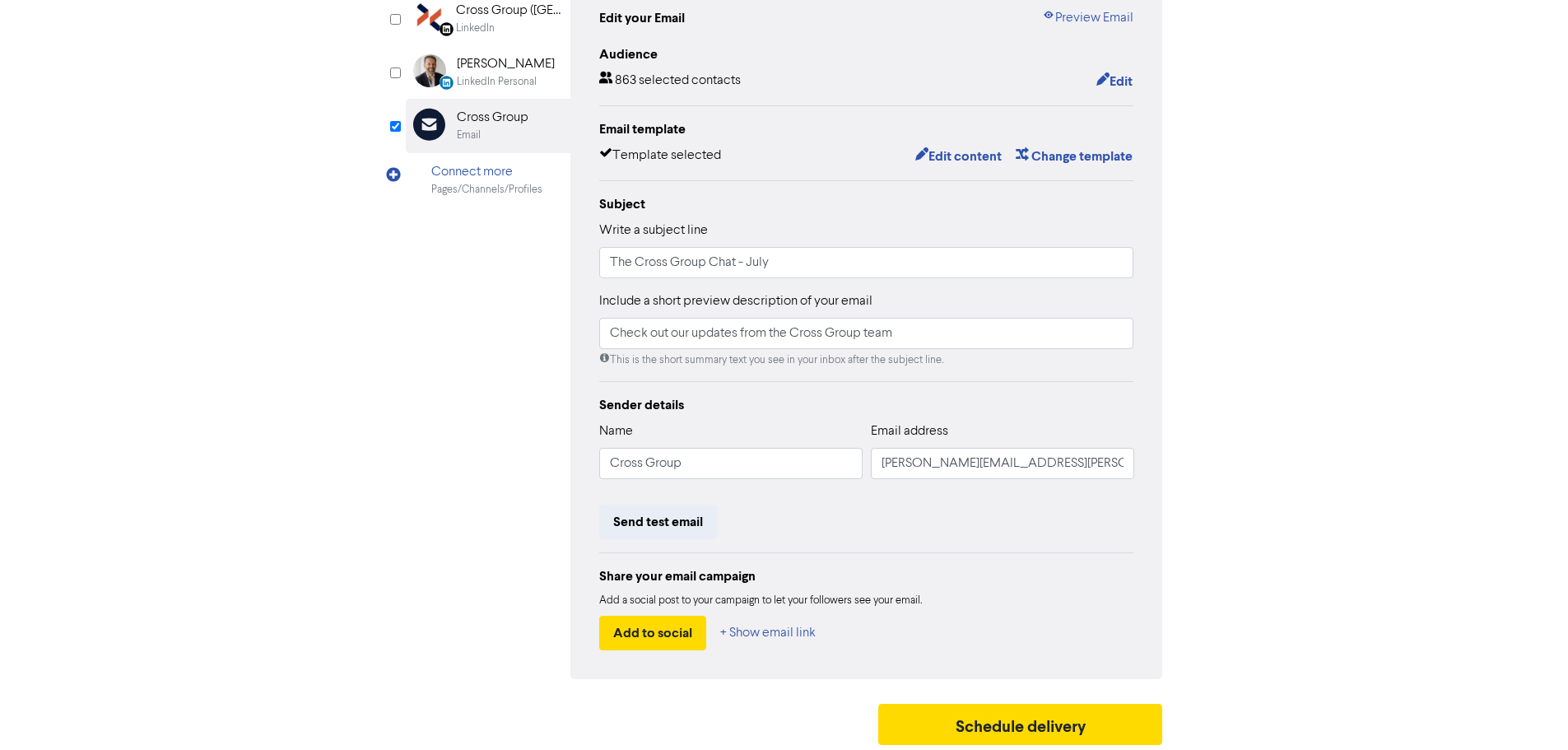 scroll, scrollTop: 193, scrollLeft: 0, axis: vertical 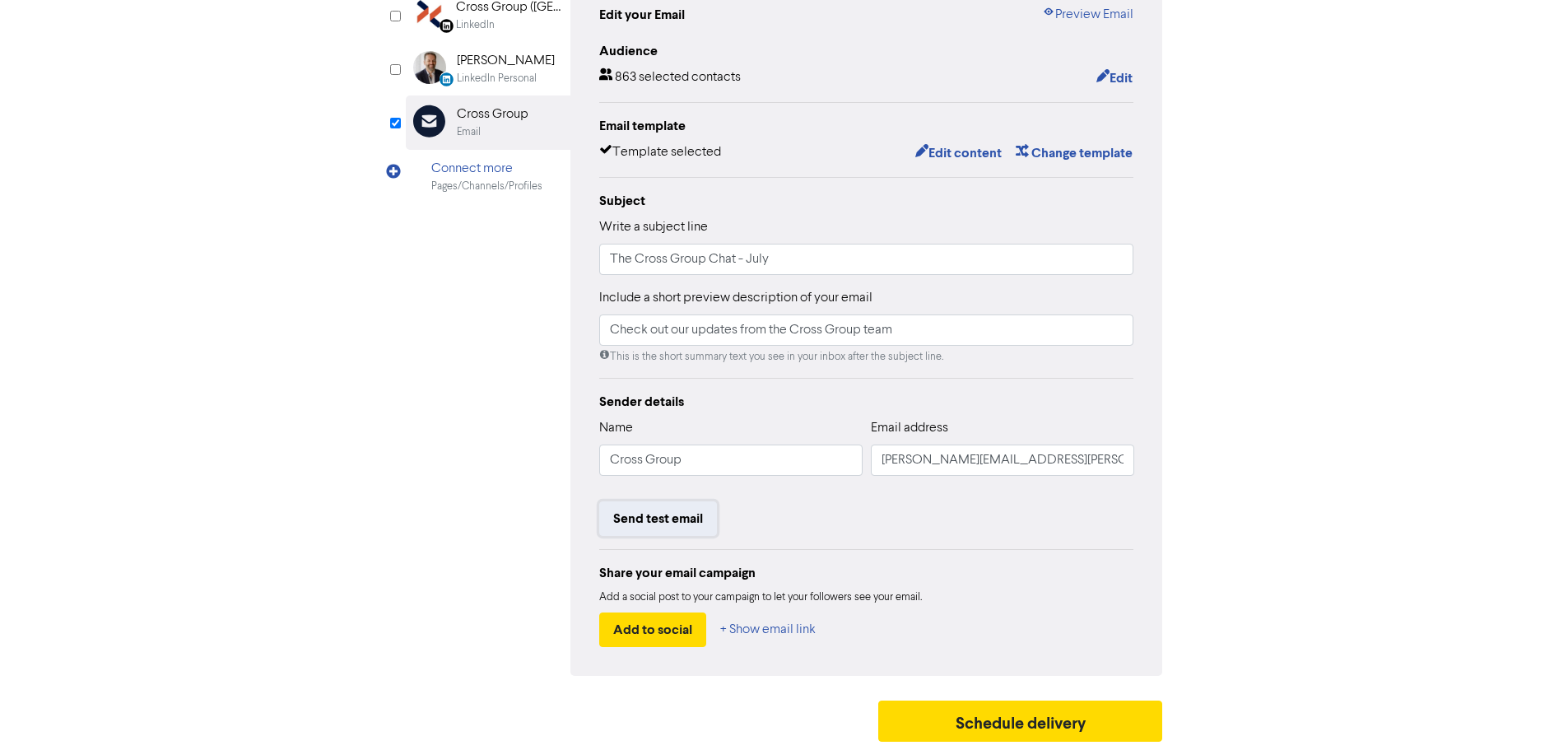 click on "Send test email" at bounding box center [658, 519] 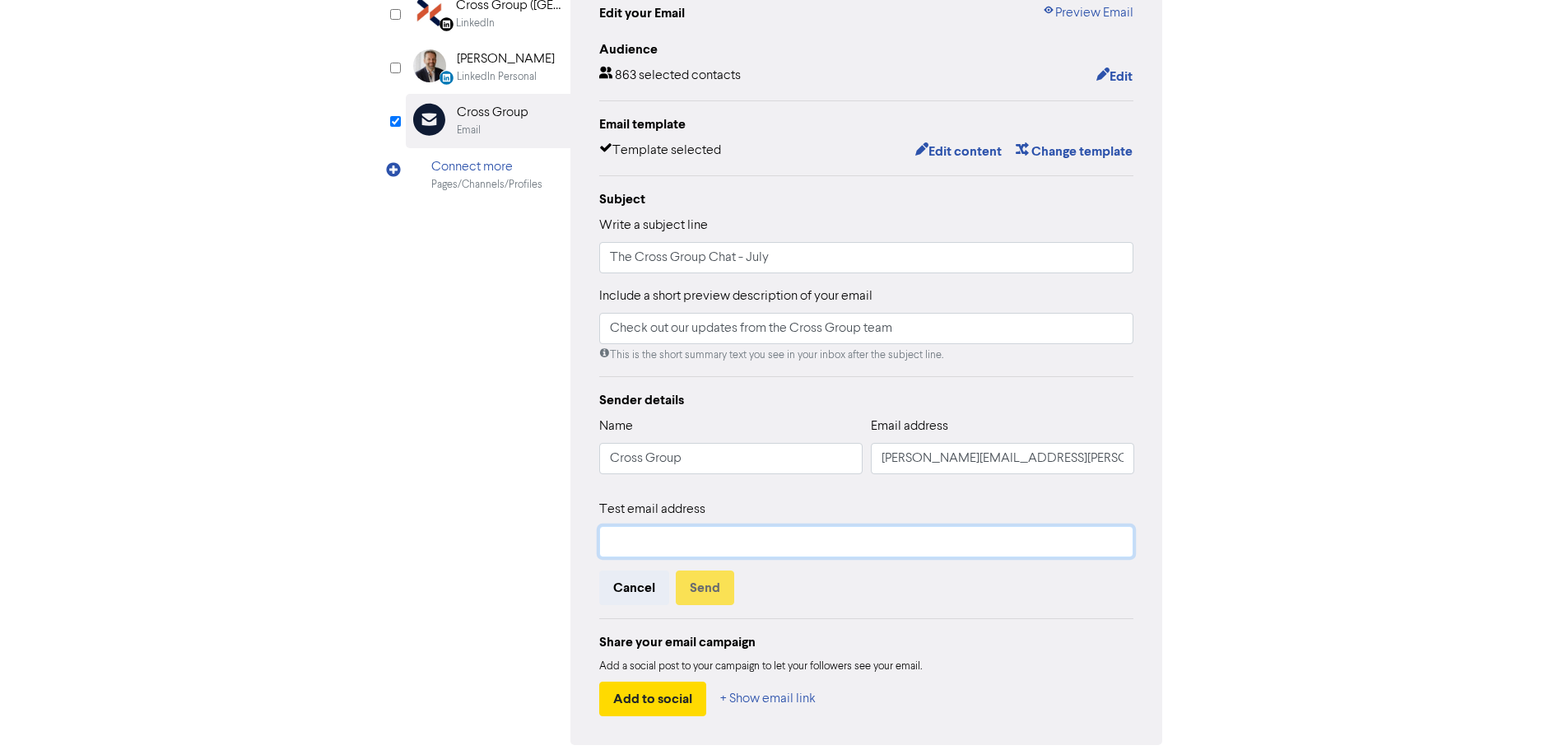 click at bounding box center [867, 542] 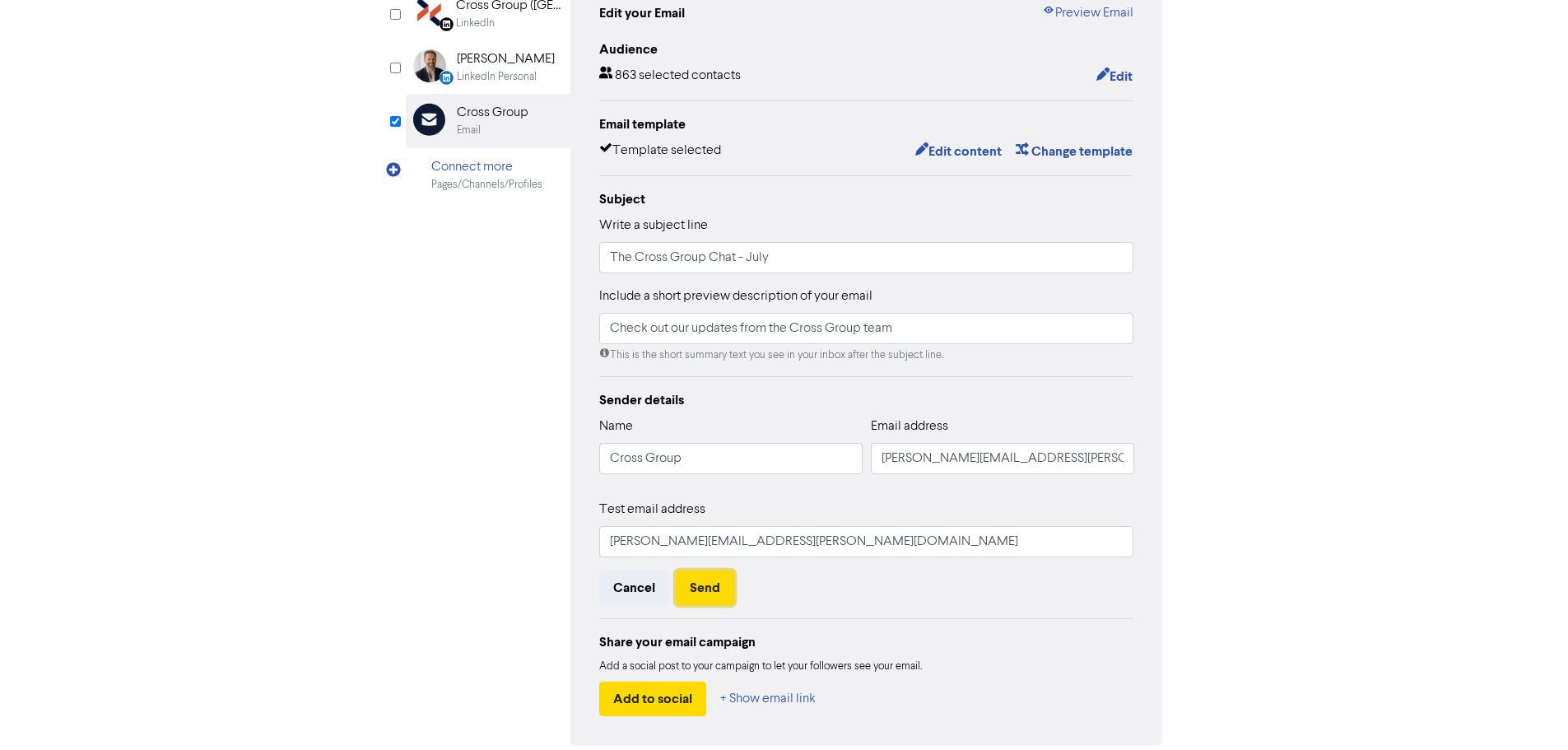 click on "Send" at bounding box center (705, 588) 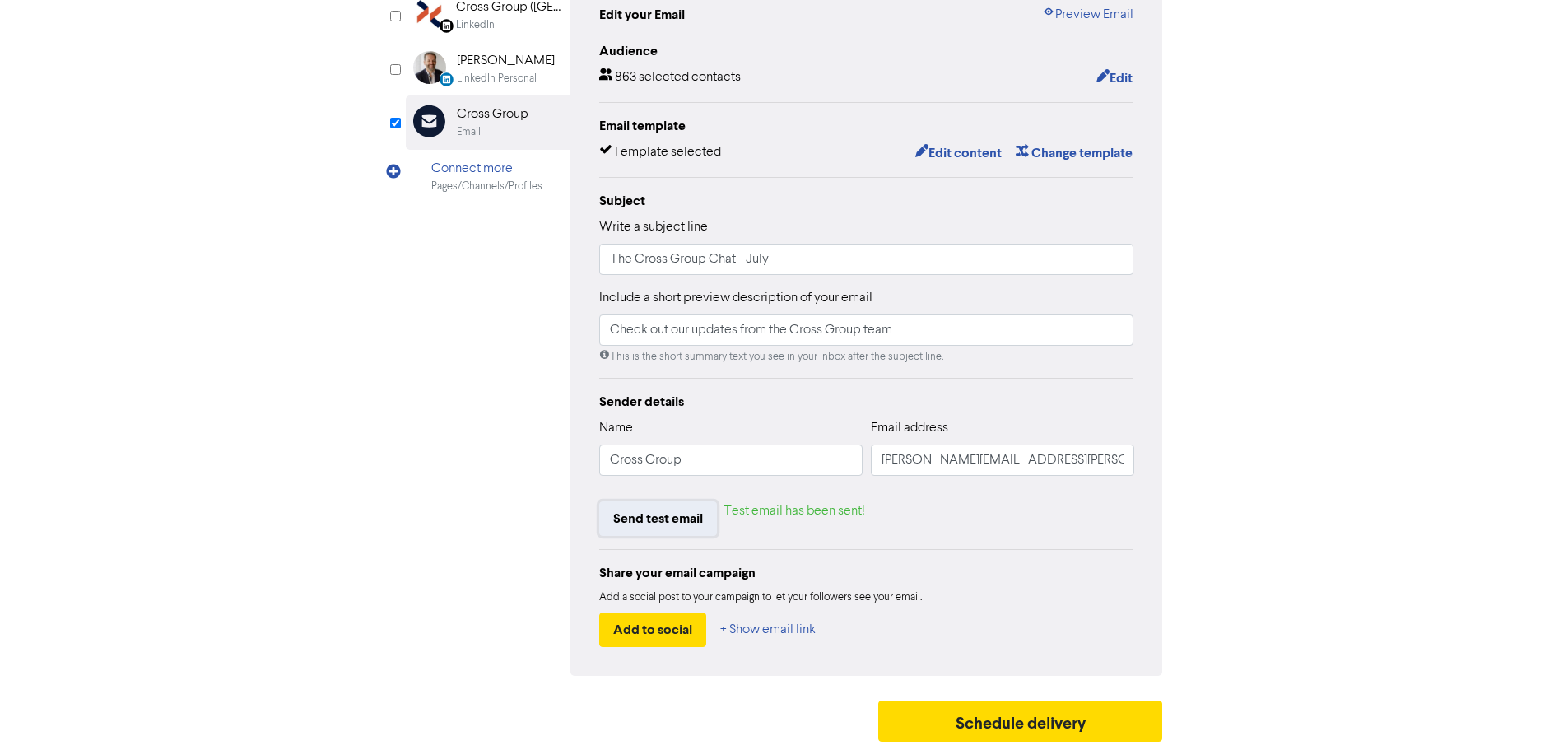 click on "Send test email" at bounding box center [658, 519] 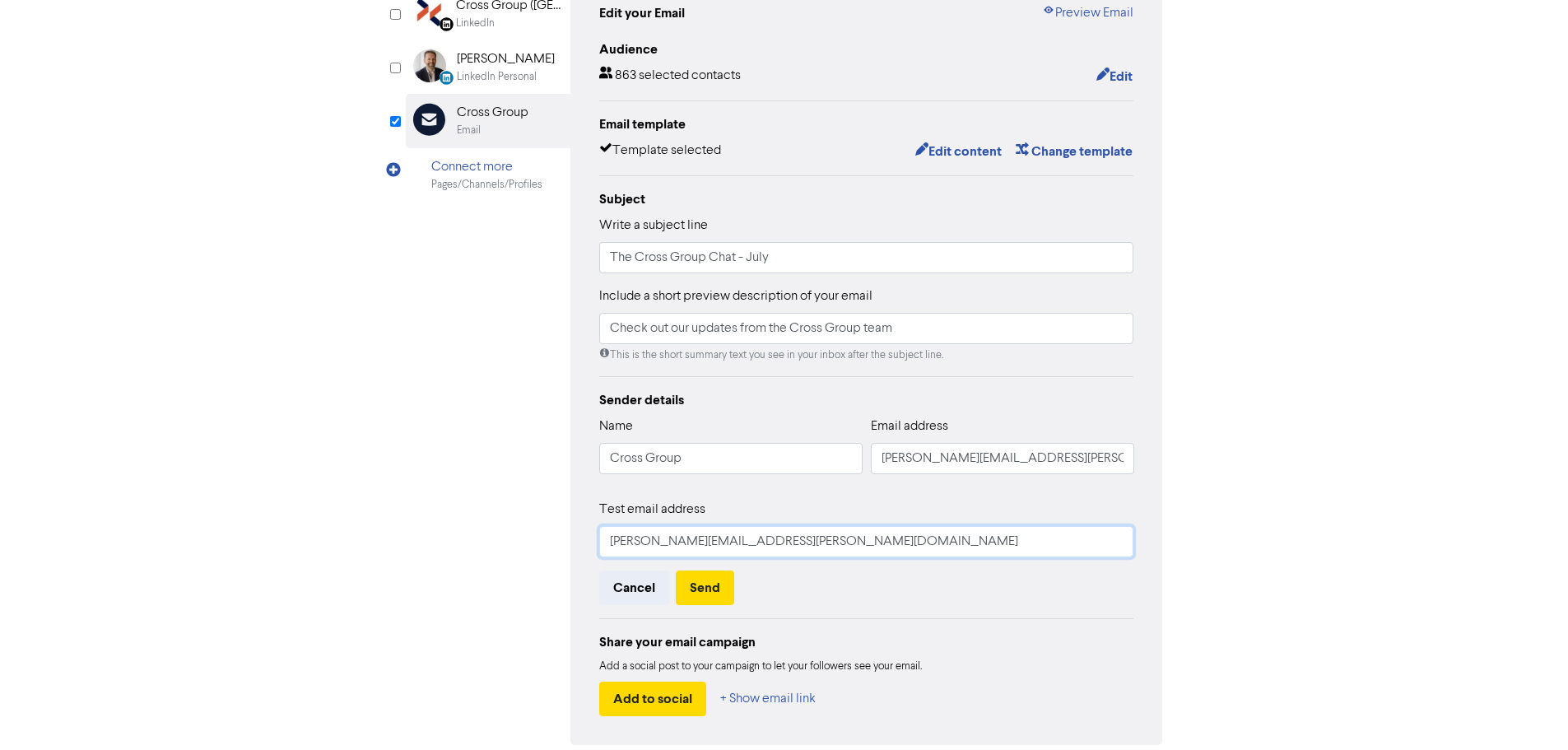 drag, startPoint x: 834, startPoint y: 552, endPoint x: 432, endPoint y: 491, distance: 406.60177 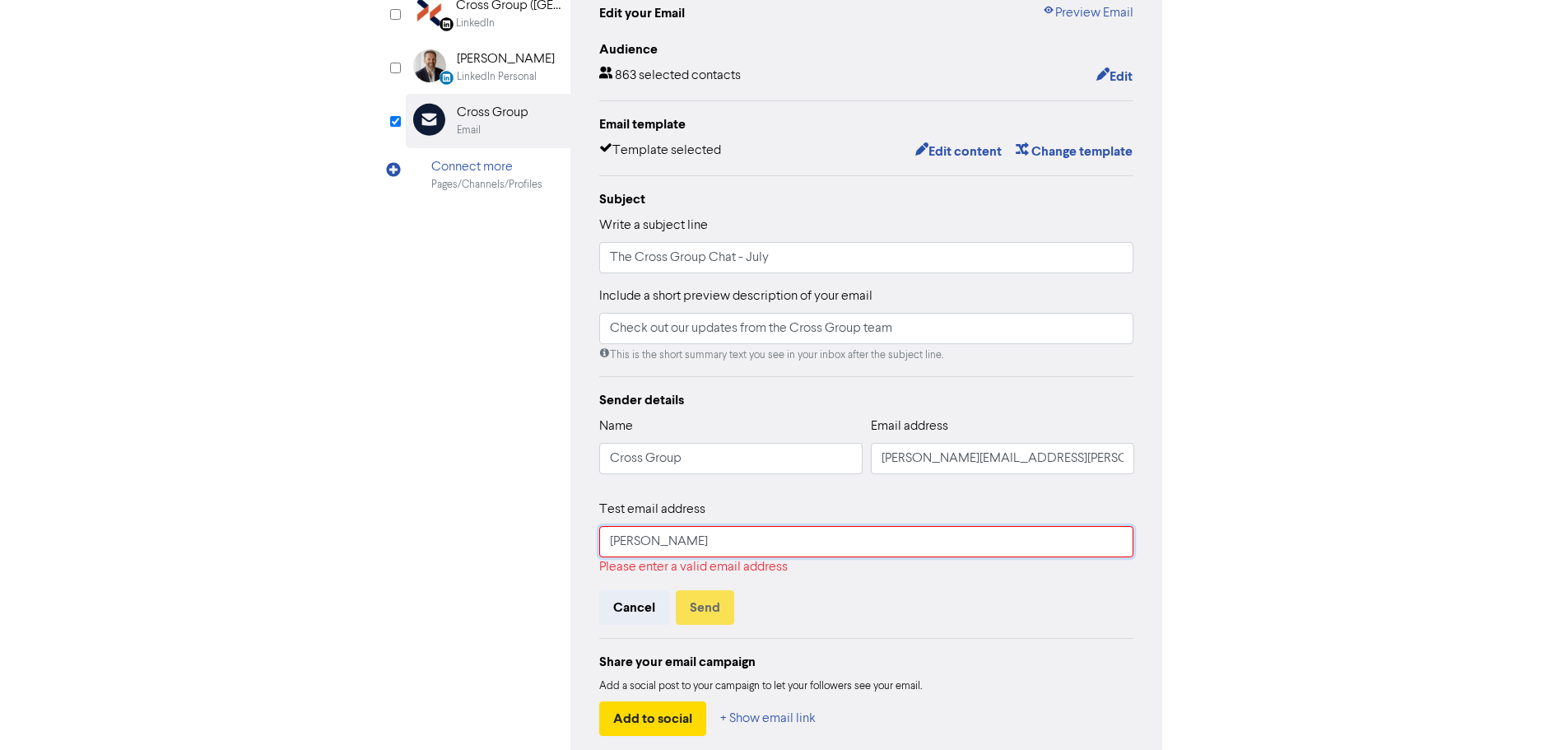type on "jamie.cross@crossgroup.co.nz" 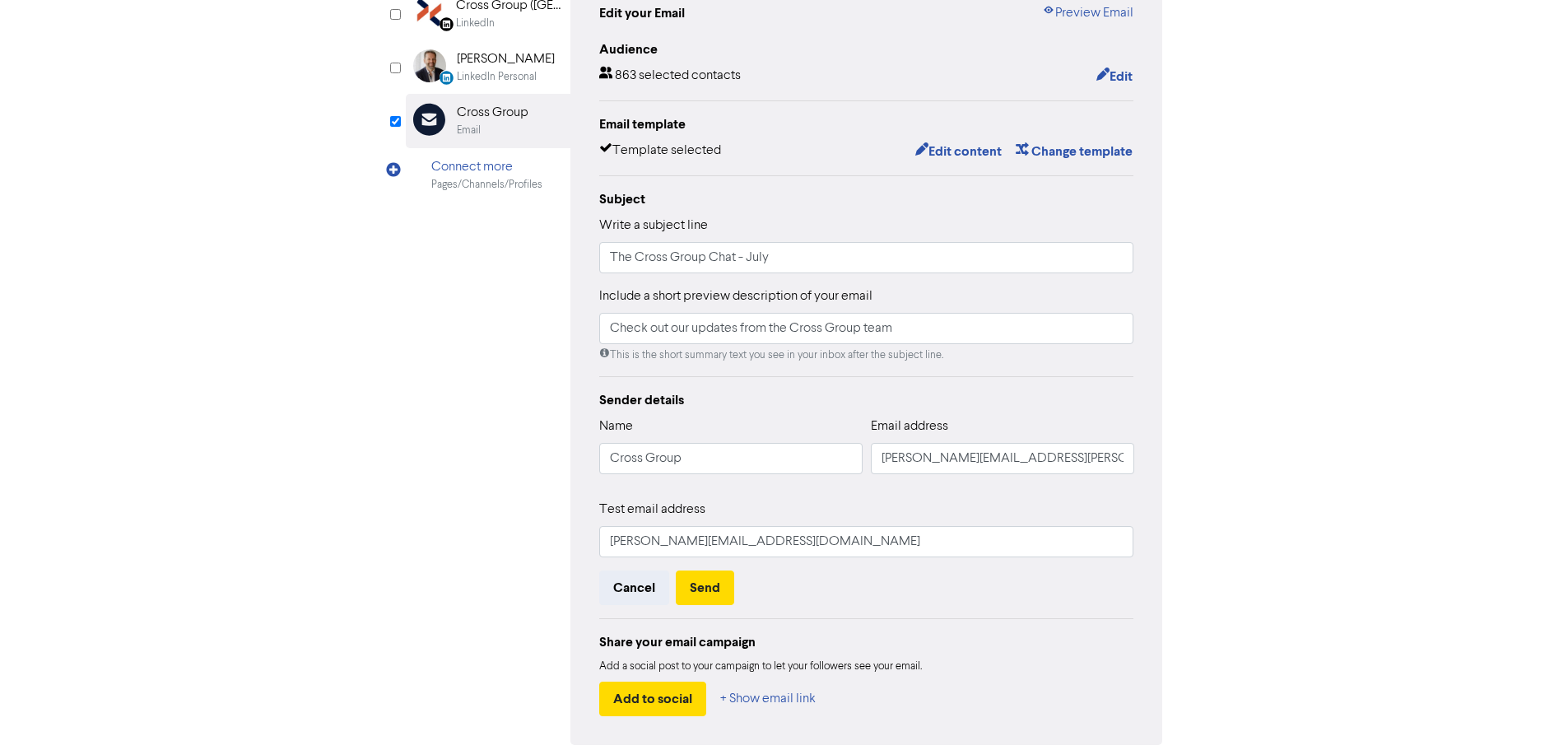 click on "Cancel Send" at bounding box center (867, 588) 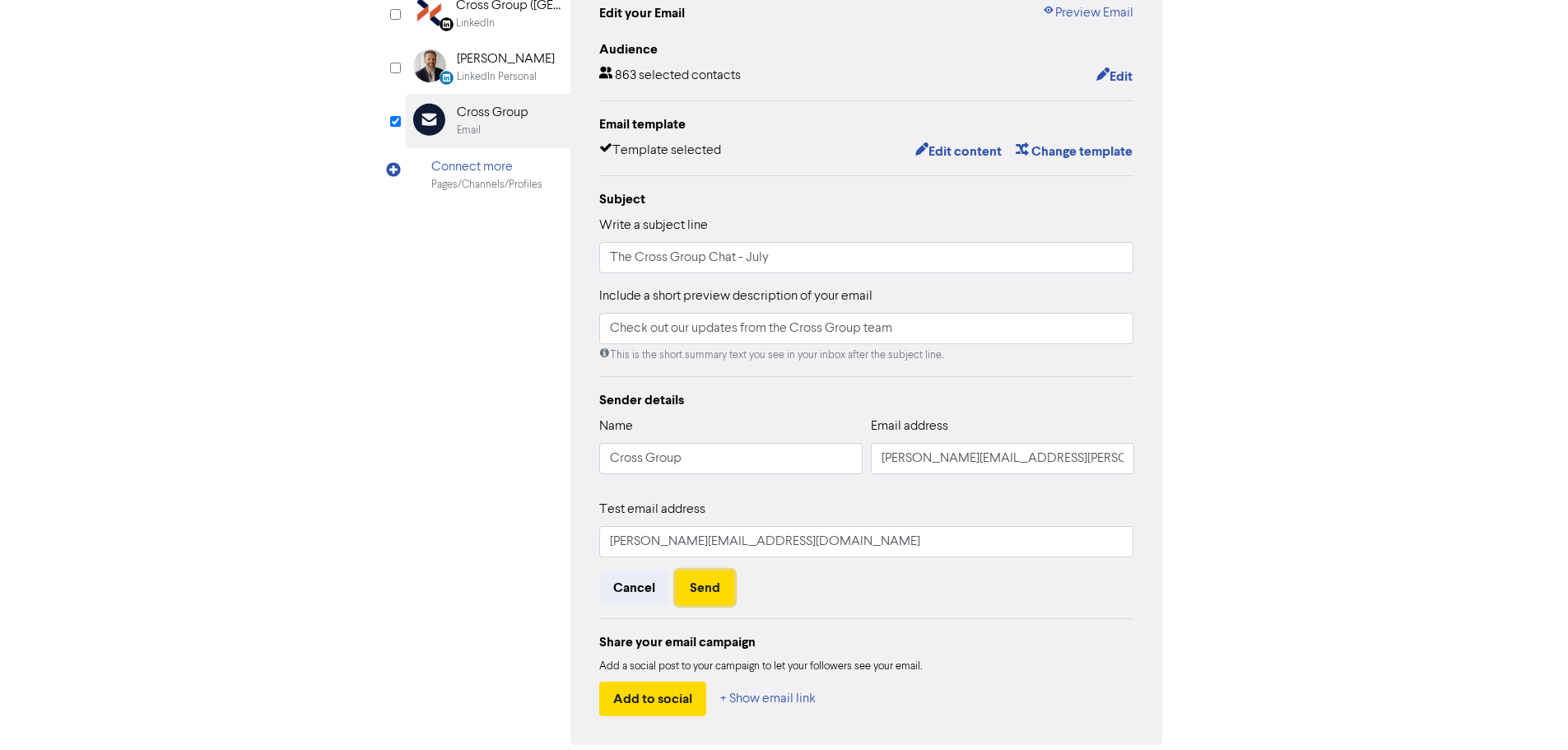 click on "Send" at bounding box center [705, 588] 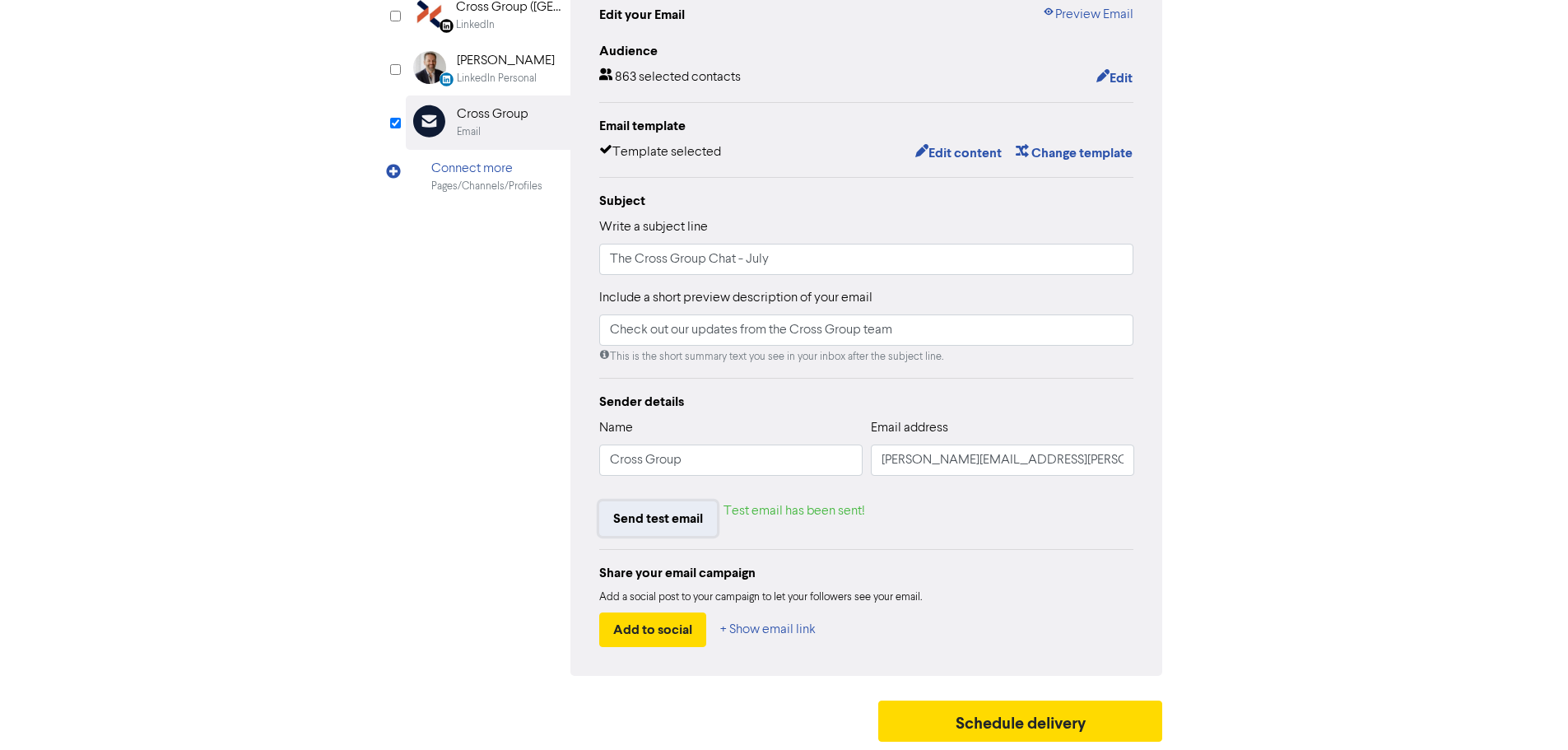click on "Send test email" at bounding box center (658, 519) 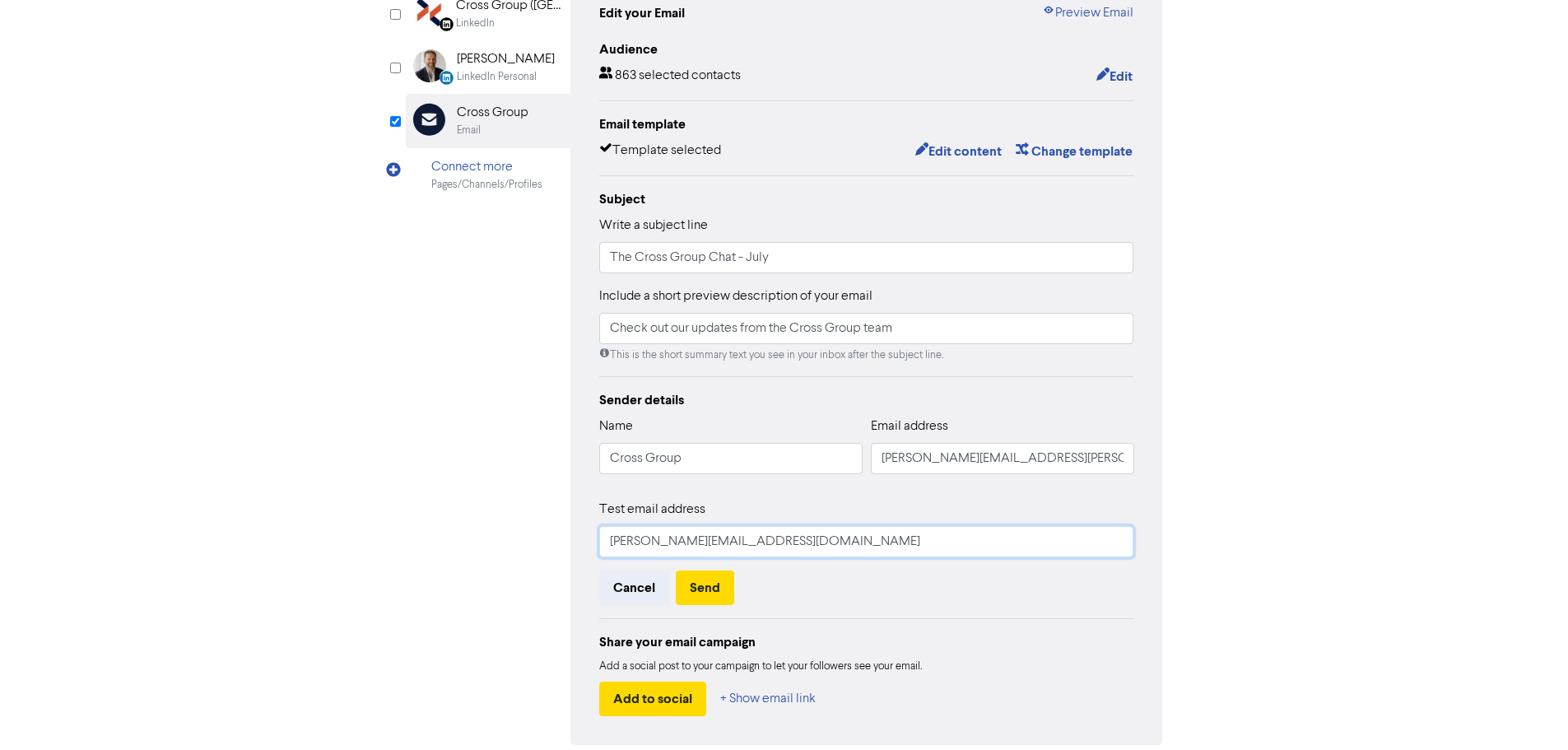 drag, startPoint x: 799, startPoint y: 541, endPoint x: 230, endPoint y: 510, distance: 569.84384 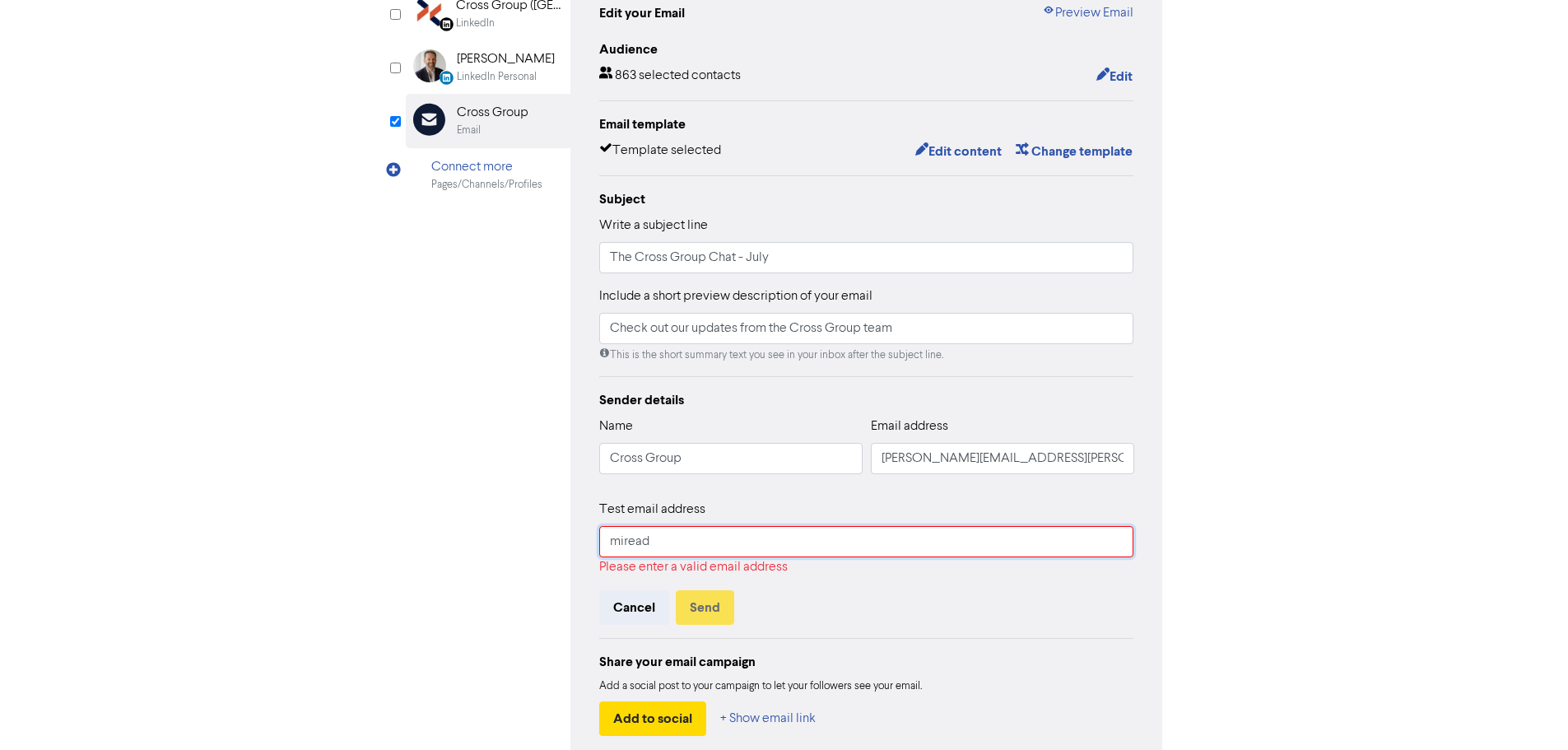 type on "miread.larsen@crossgroup.co.nz" 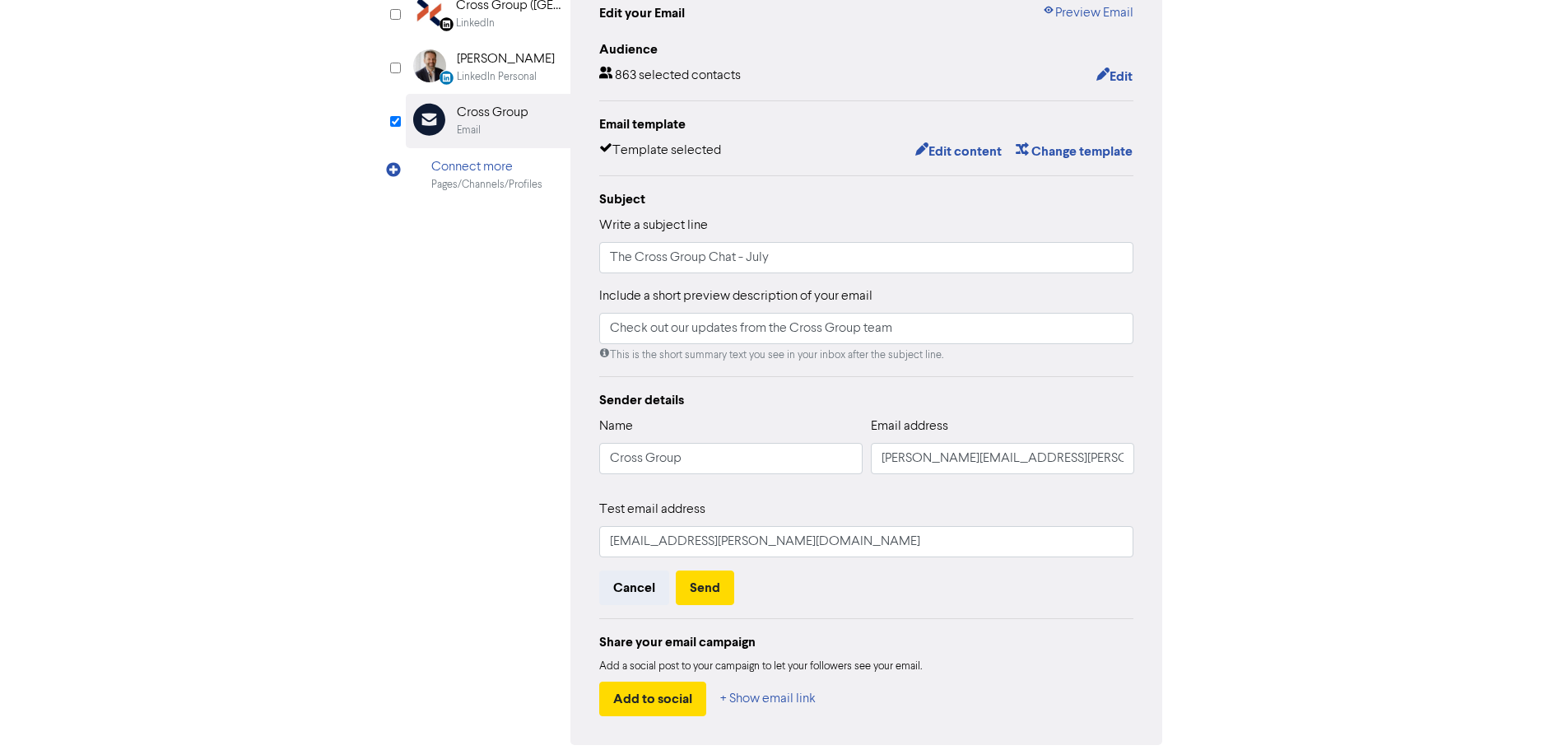 click on "Cancel Send" at bounding box center (867, 588) 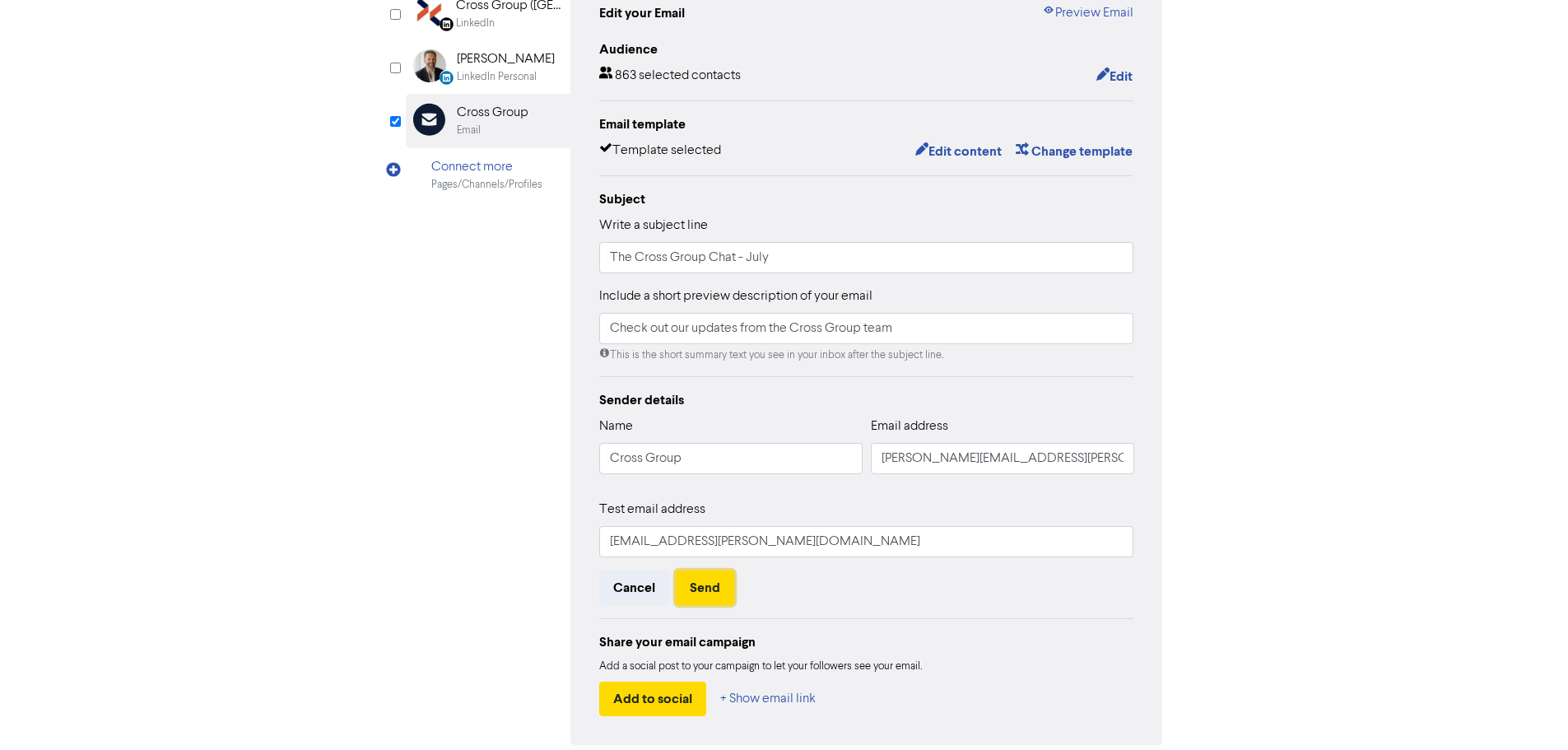 click on "Send" at bounding box center [705, 588] 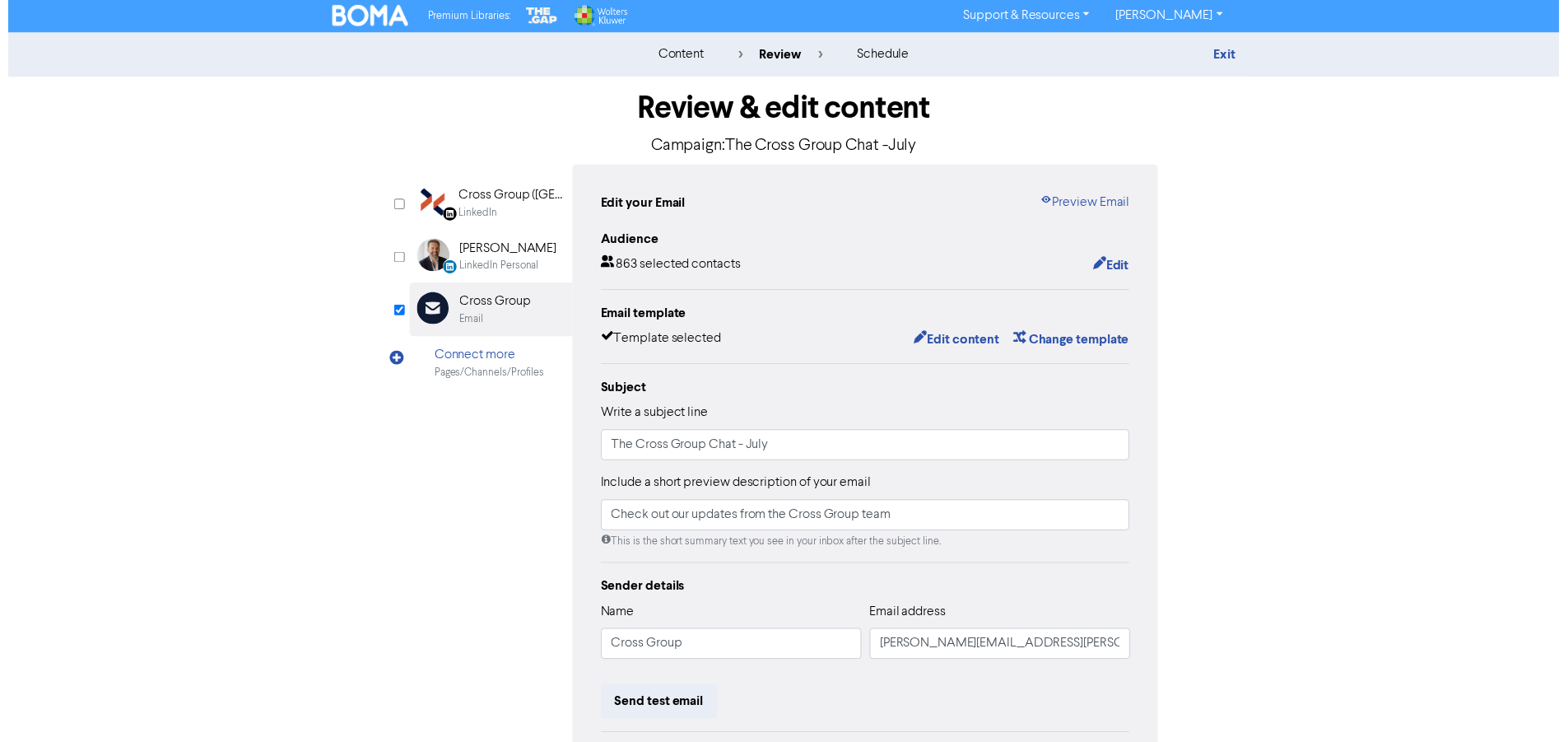 scroll, scrollTop: 0, scrollLeft: 0, axis: both 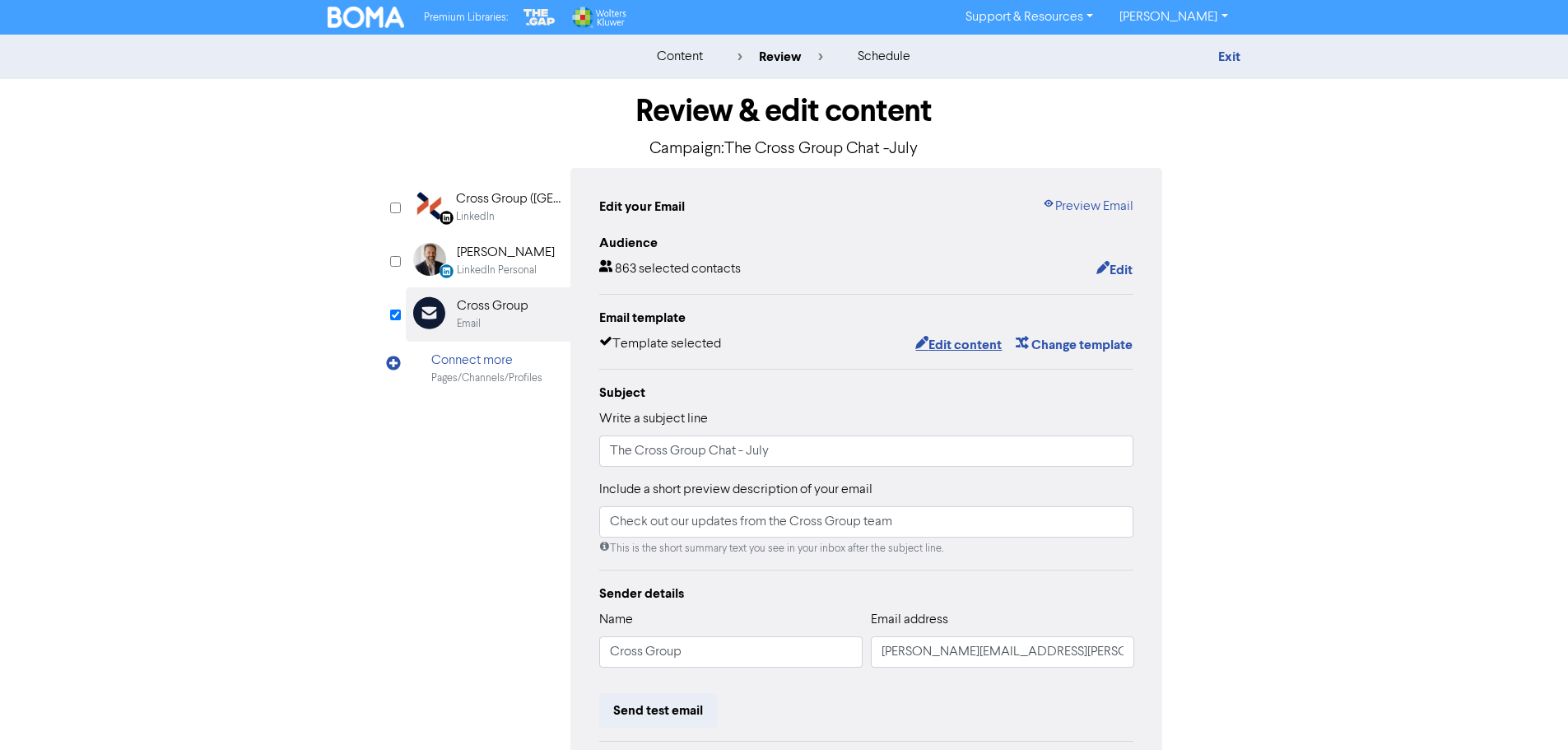 click on "Edit content" at bounding box center [958, 345] 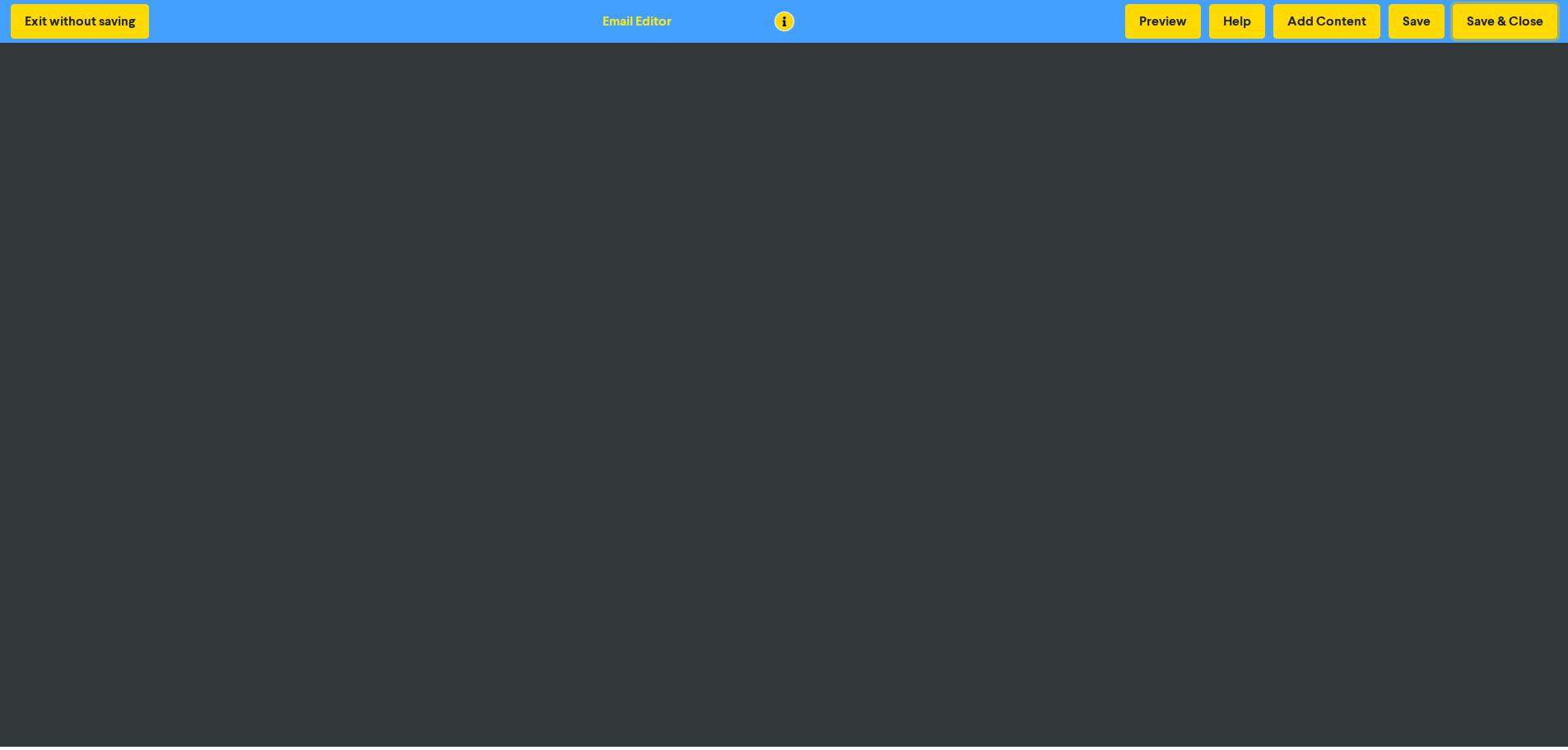 drag, startPoint x: 1478, startPoint y: 28, endPoint x: 1416, endPoint y: 2, distance: 67.23095 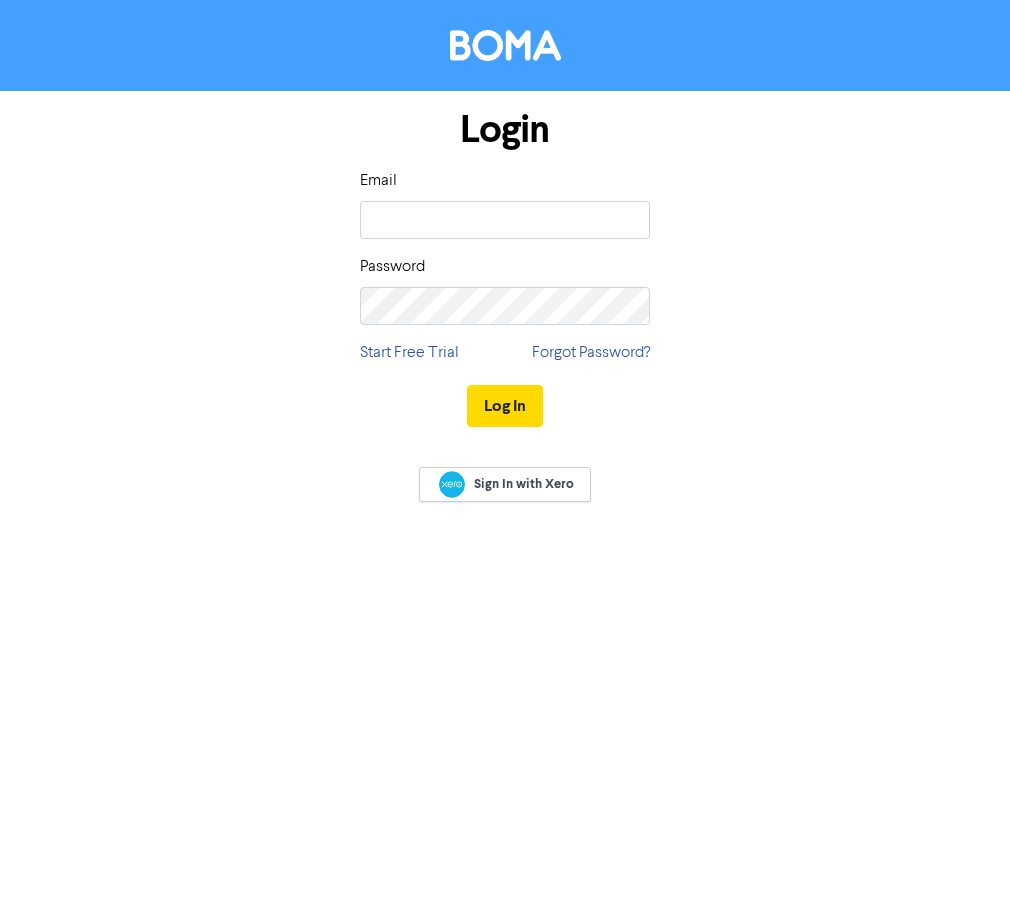 scroll, scrollTop: 0, scrollLeft: 0, axis: both 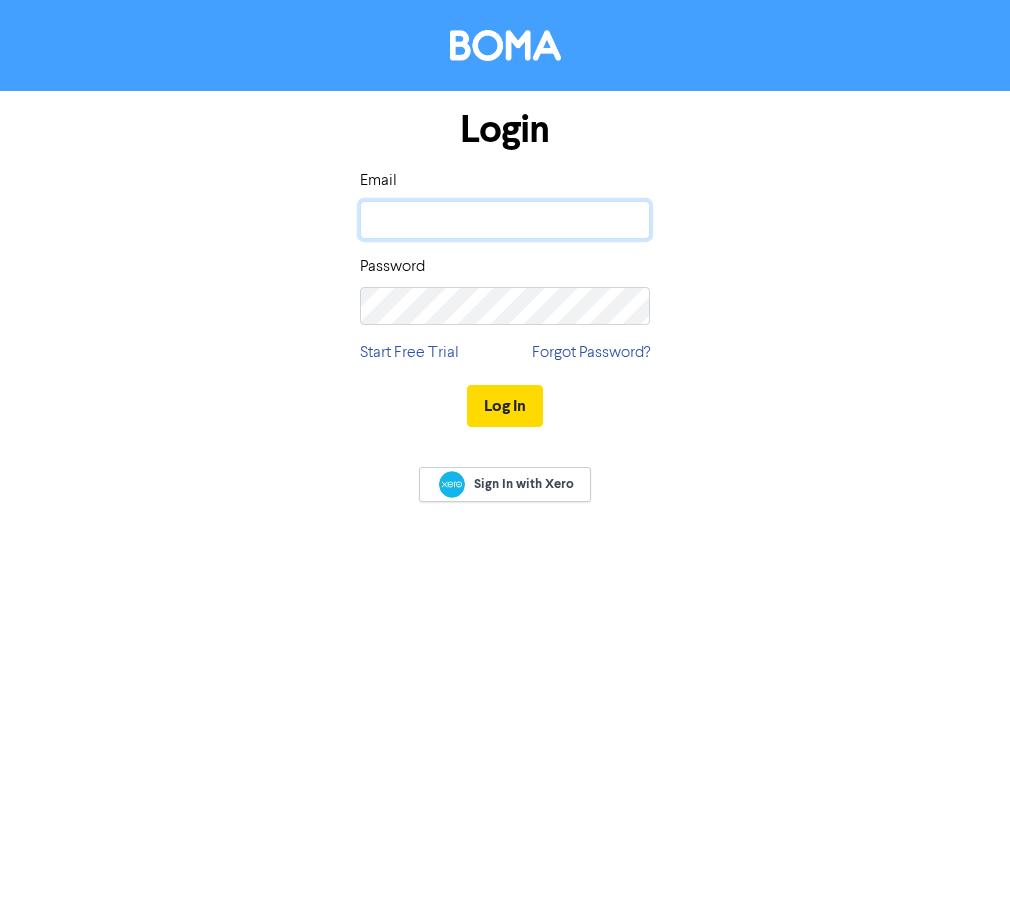 type on "[PERSON_NAME][EMAIL_ADDRESS][PERSON_NAME][DOMAIN_NAME]" 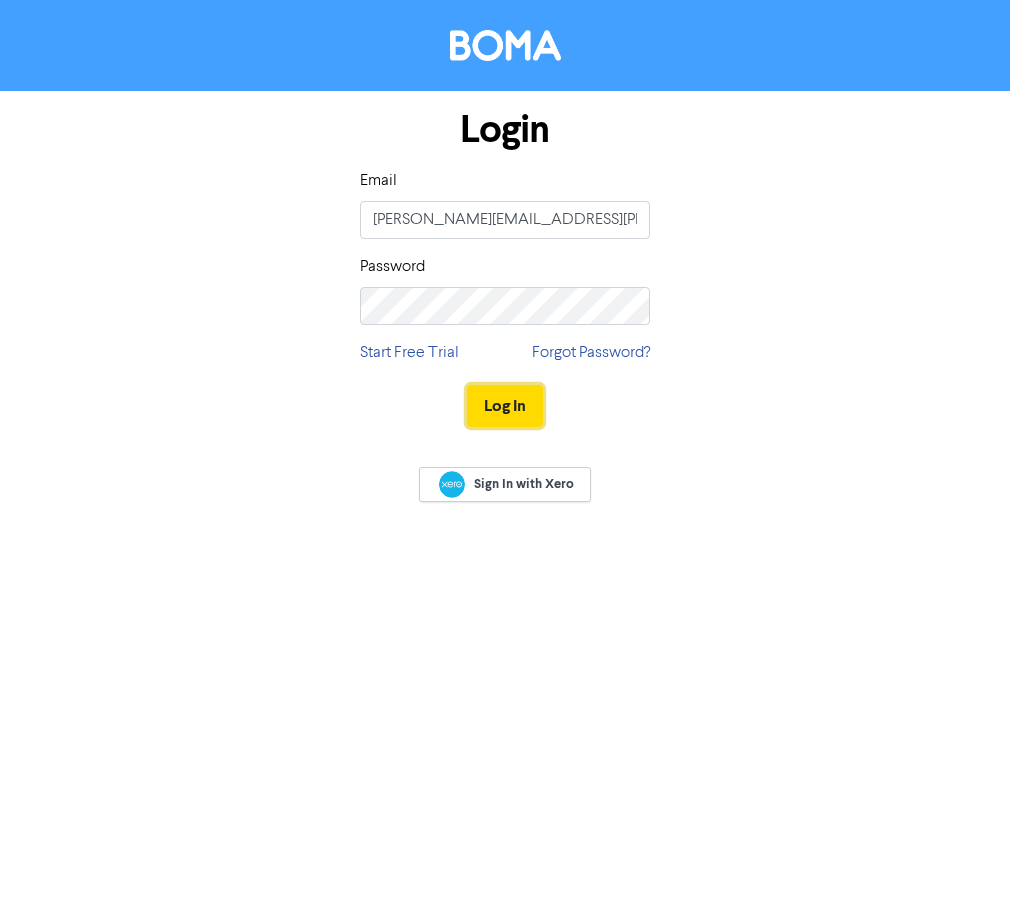 click on "Log In" at bounding box center (505, 406) 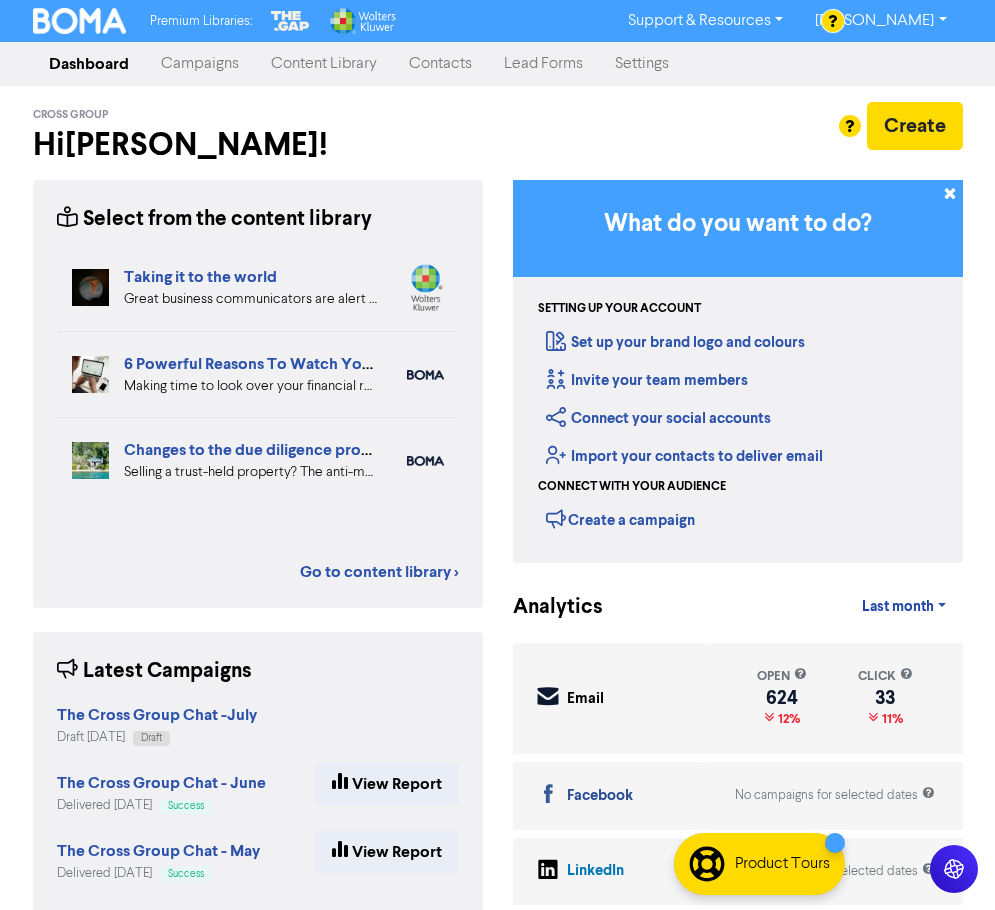click on "Campaigns" at bounding box center [200, 64] 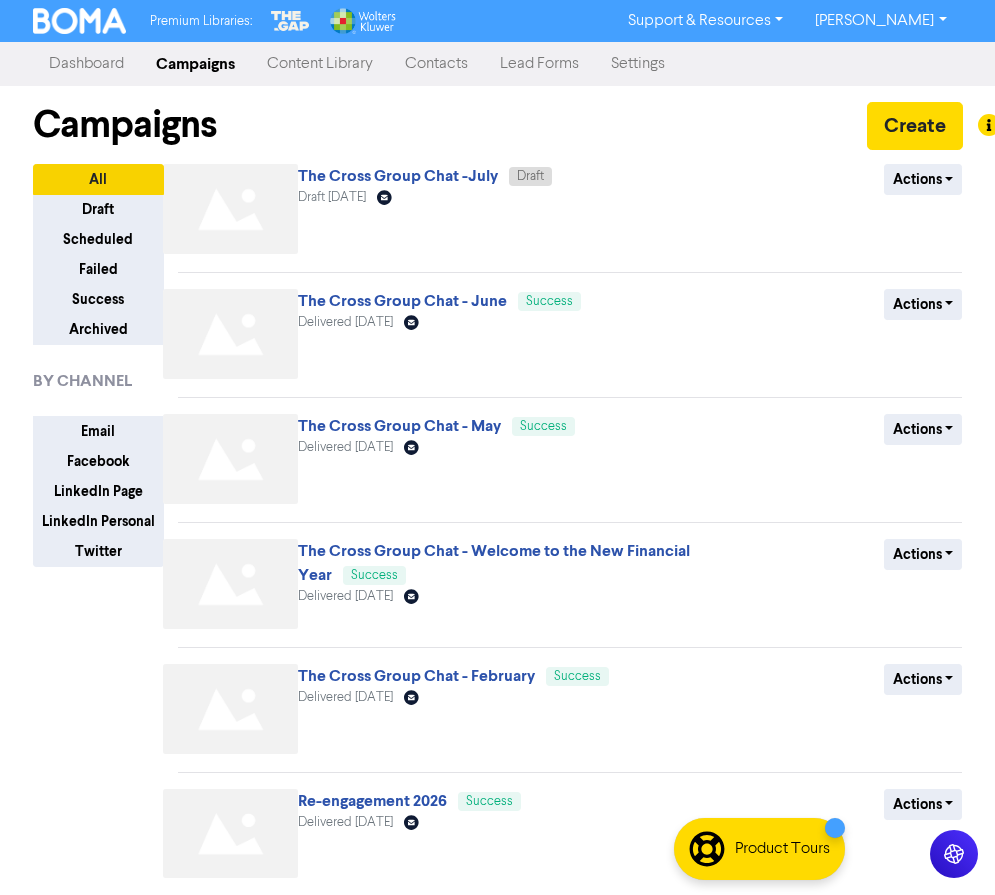 click on "Content Library" at bounding box center [320, 64] 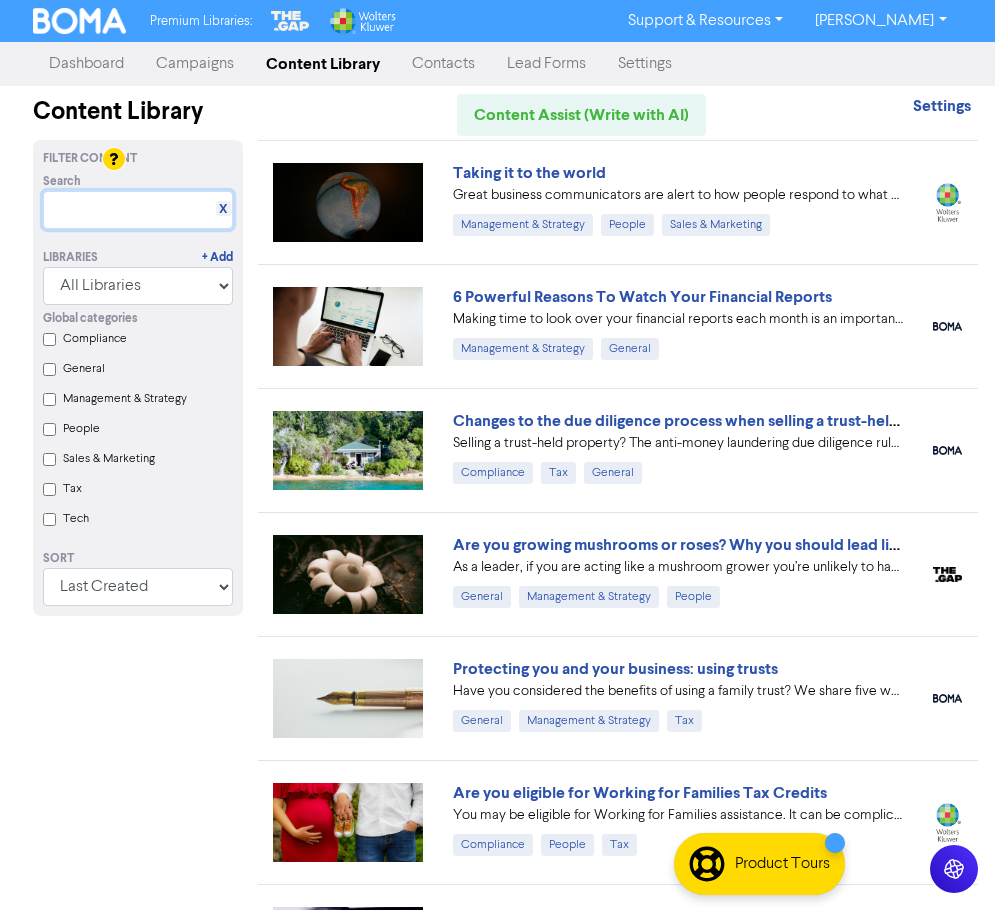 click at bounding box center (138, 210) 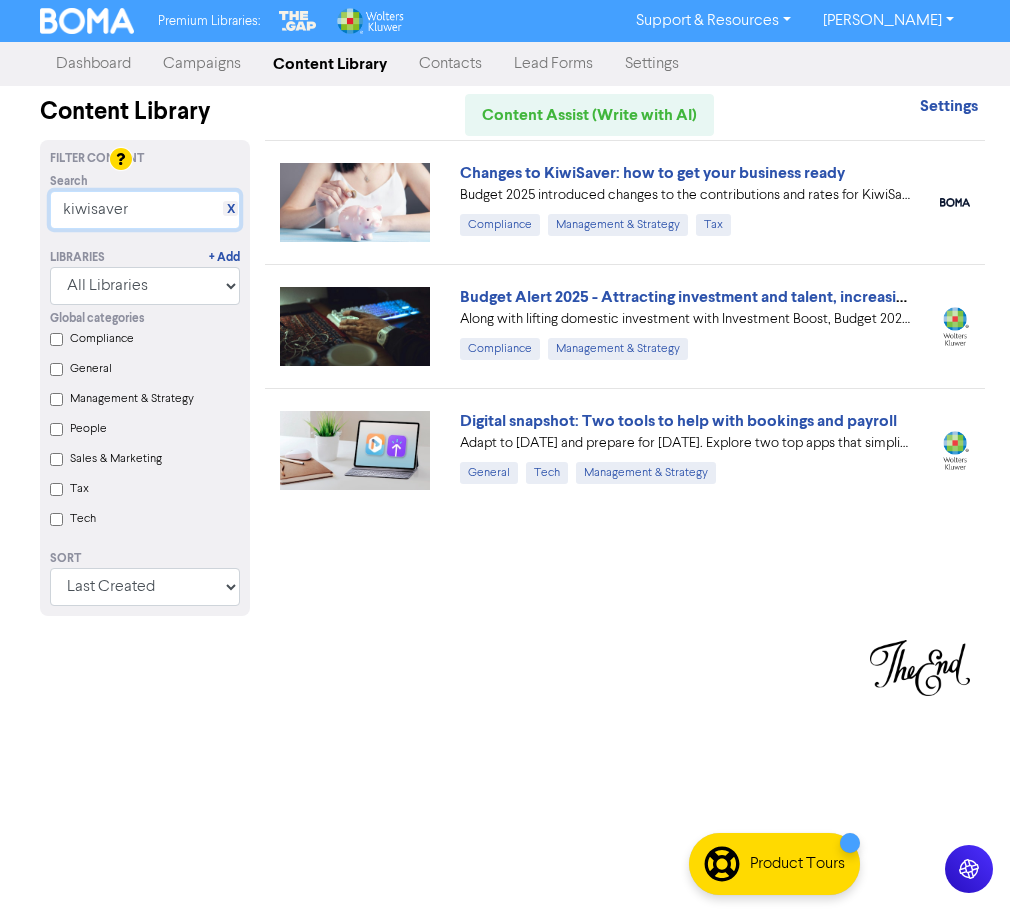 type on "kiwisaver" 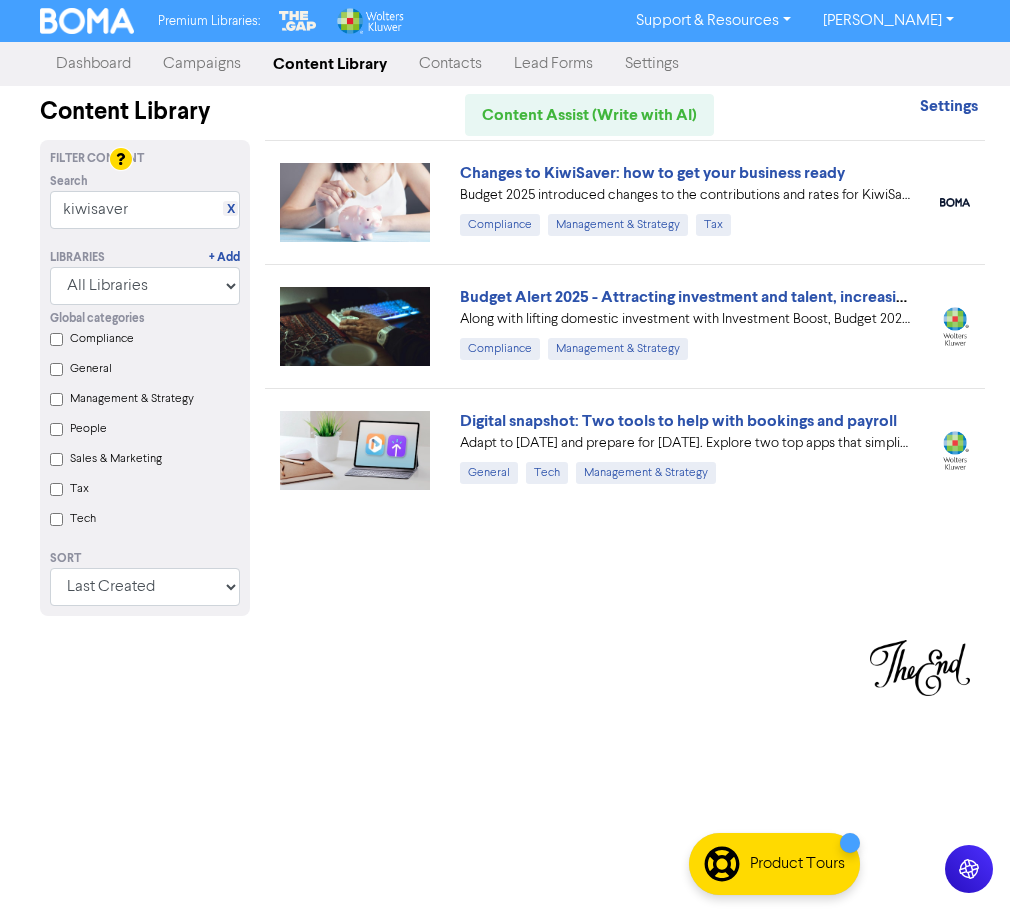 click on "Changes to KiwiSaver: how to get your business ready" at bounding box center (652, 173) 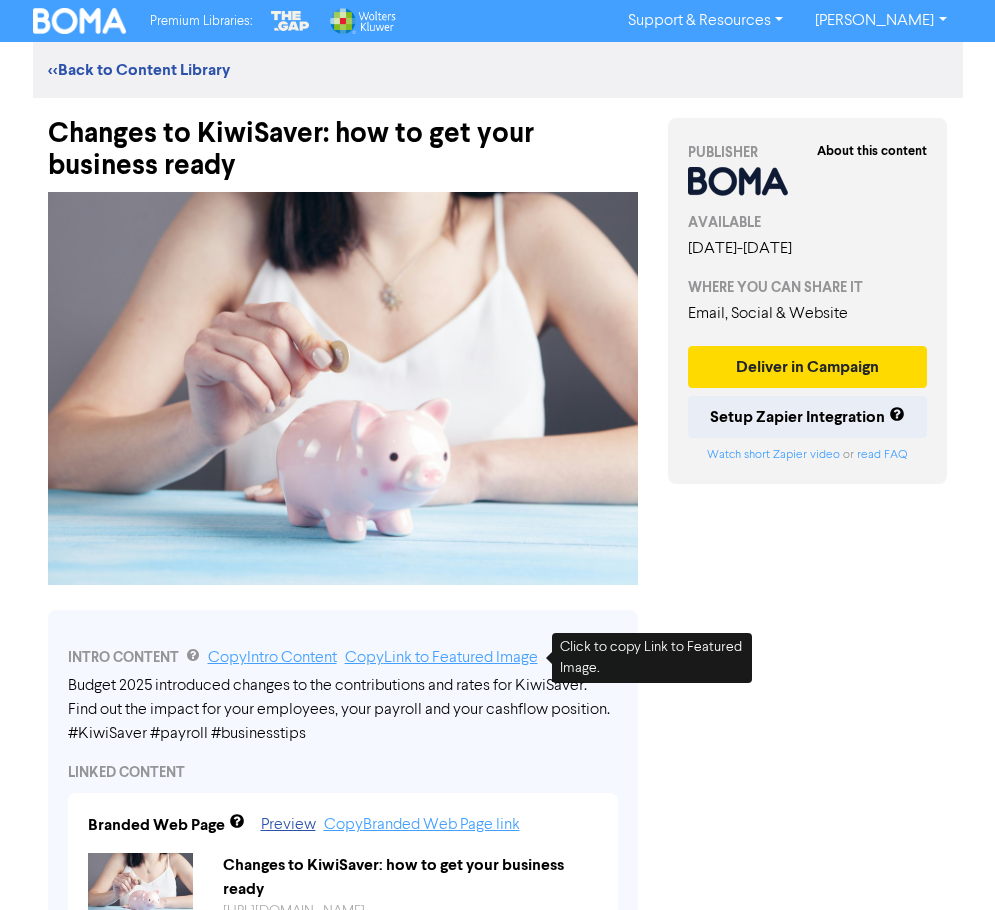 click on "Copy  Link to Featured Image" at bounding box center [441, 658] 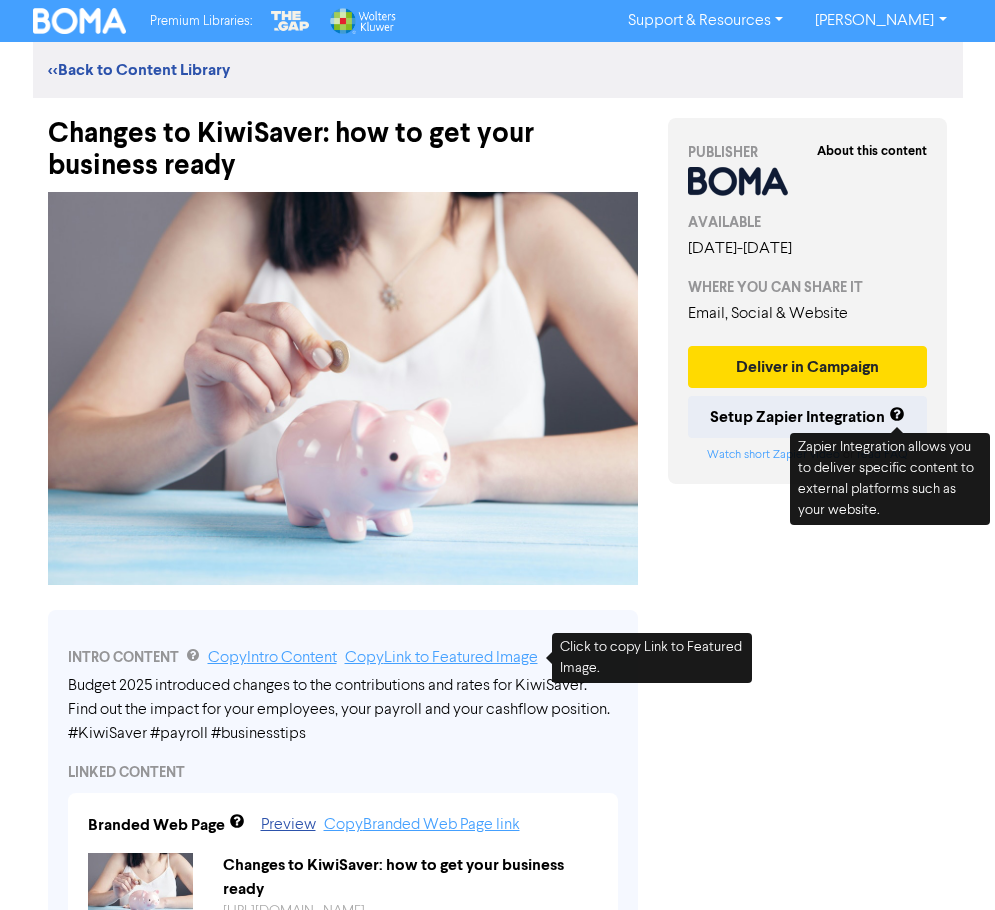 click on "Copy  Link to Featured Image" at bounding box center (441, 658) 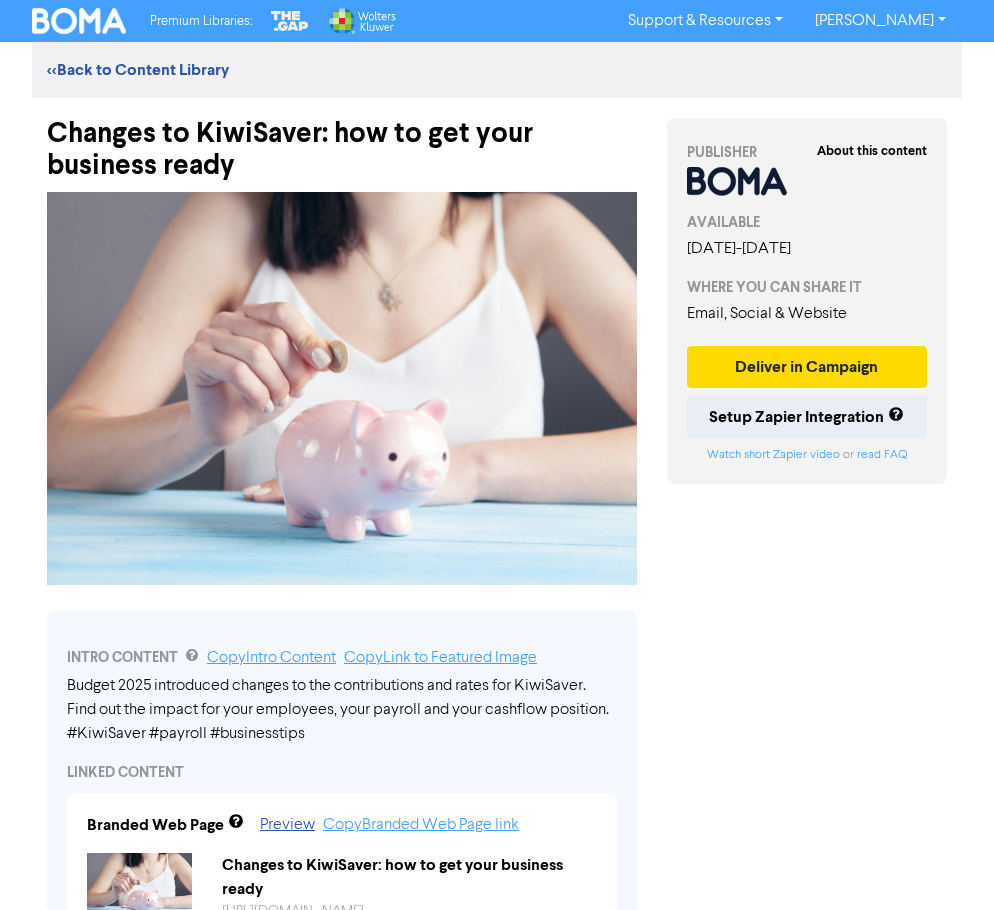 click on "<<  Back to Content Library" at bounding box center [138, 70] 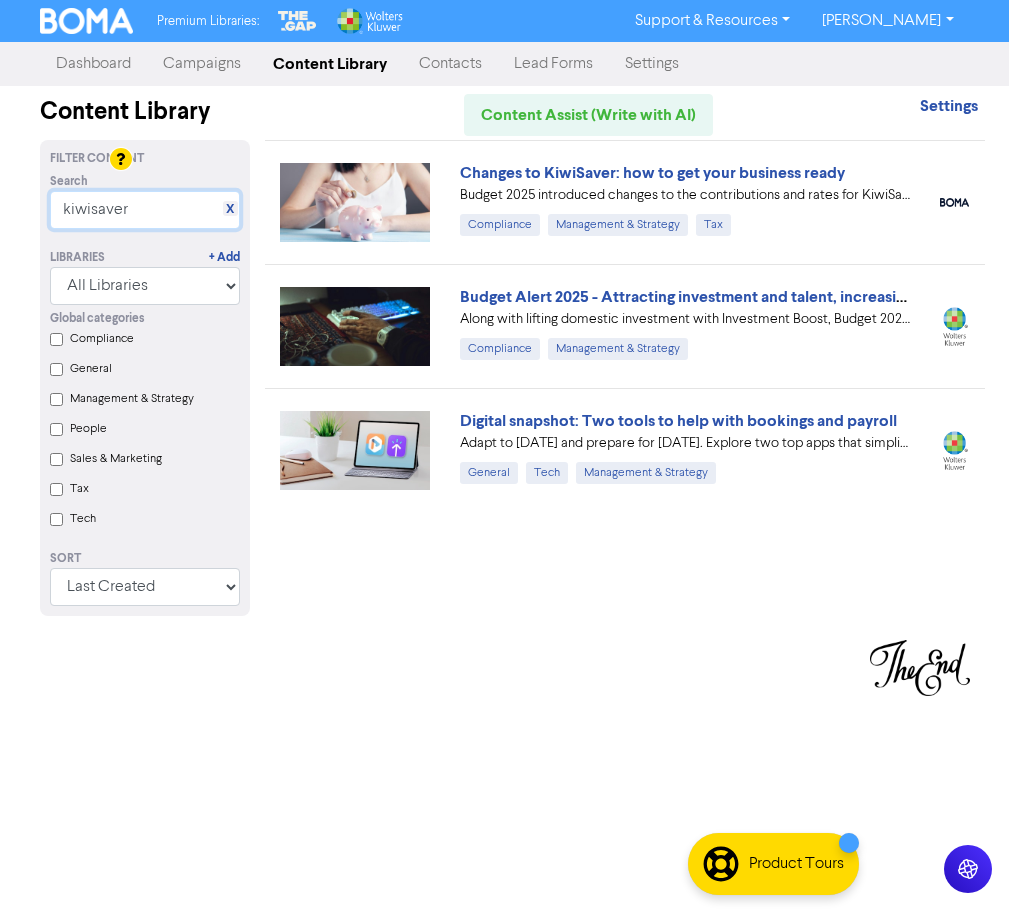 drag, startPoint x: 176, startPoint y: 209, endPoint x: -161, endPoint y: 169, distance: 339.36557 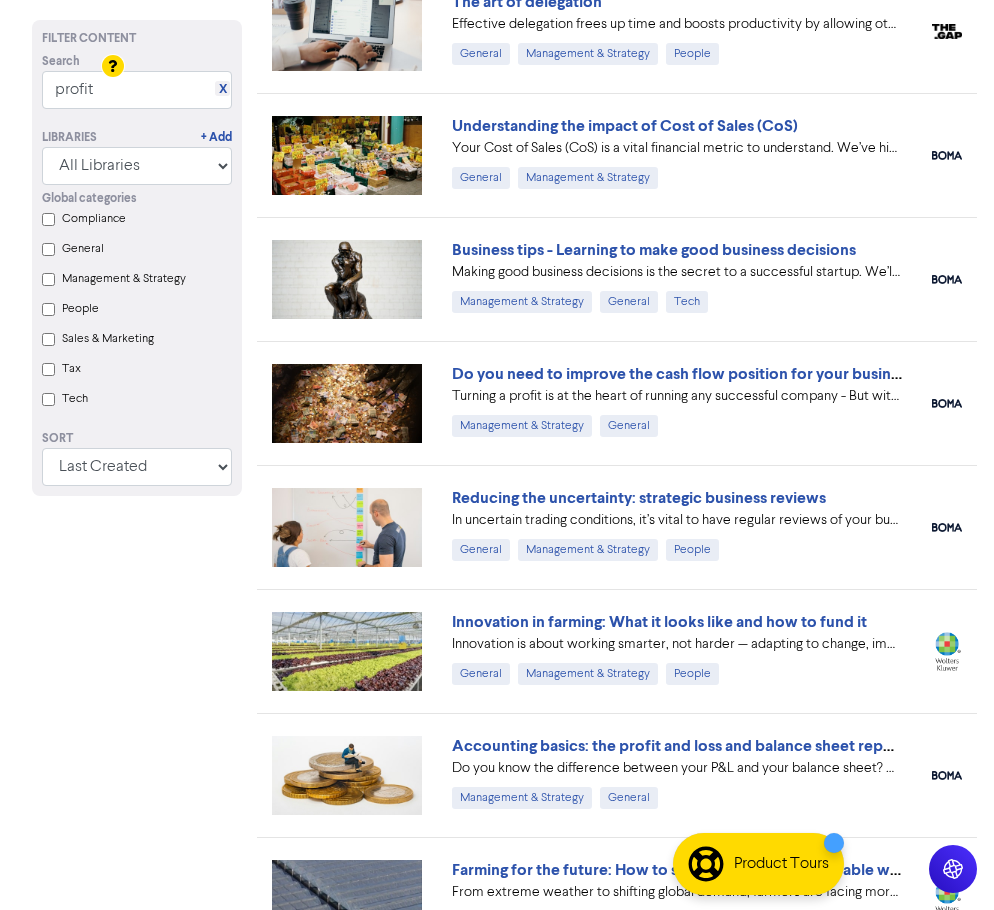 scroll, scrollTop: 570, scrollLeft: 0, axis: vertical 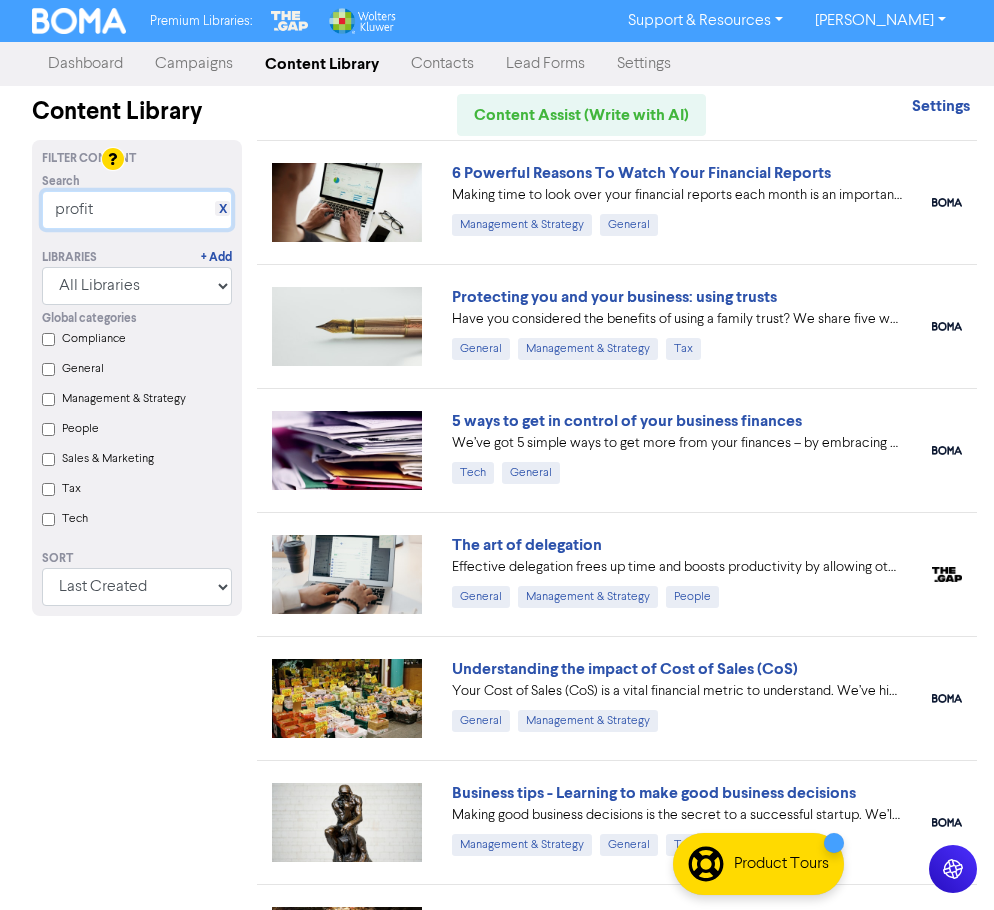 drag, startPoint x: 114, startPoint y: 203, endPoint x: 38, endPoint y: 198, distance: 76.1643 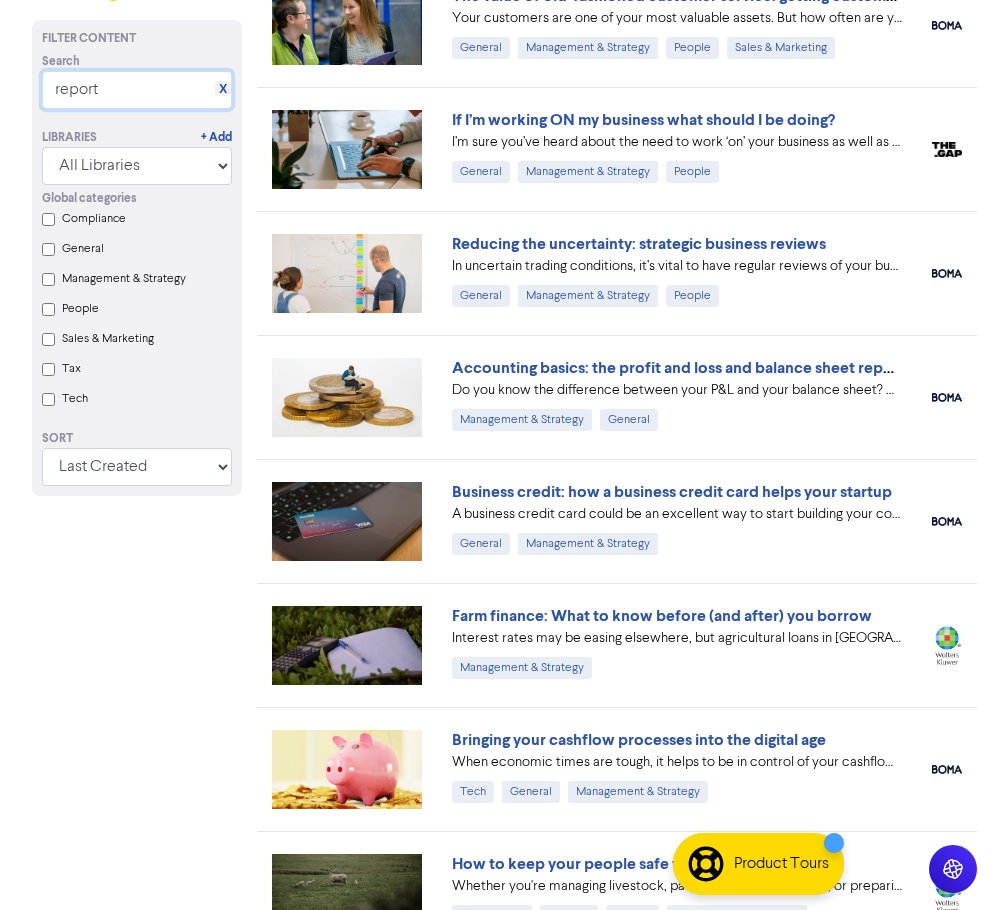 scroll, scrollTop: 500, scrollLeft: 0, axis: vertical 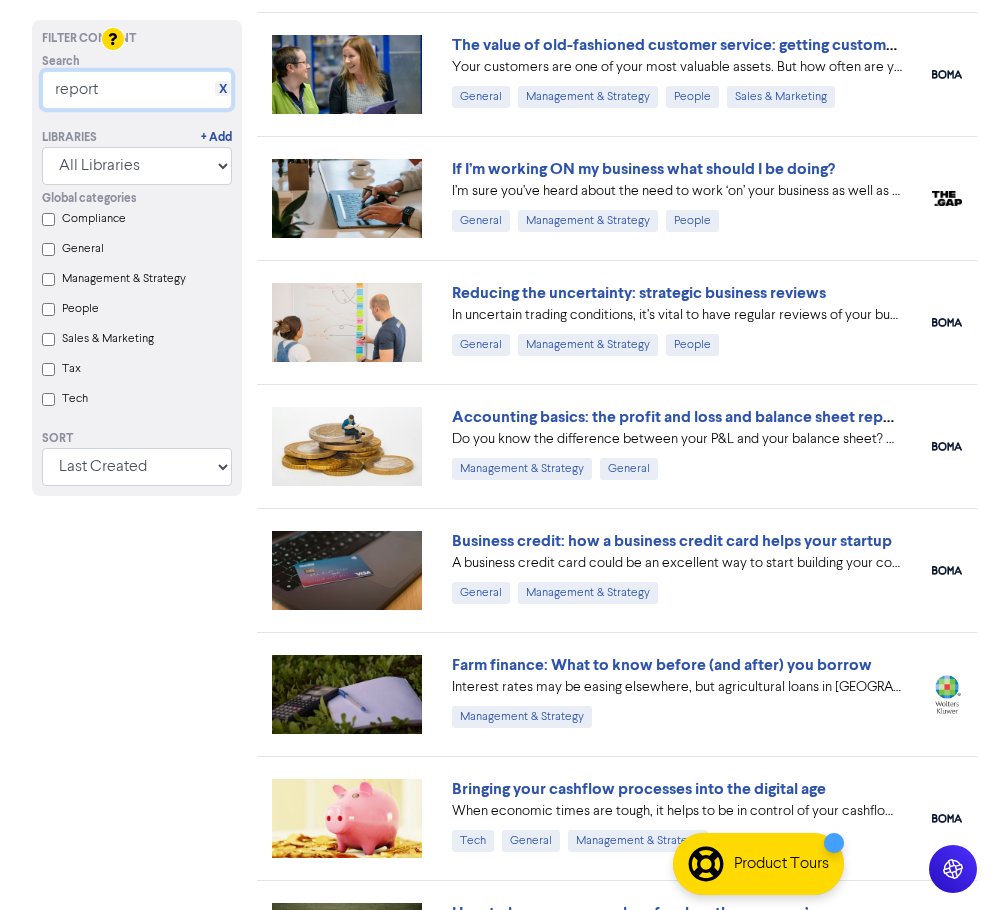 type on "report" 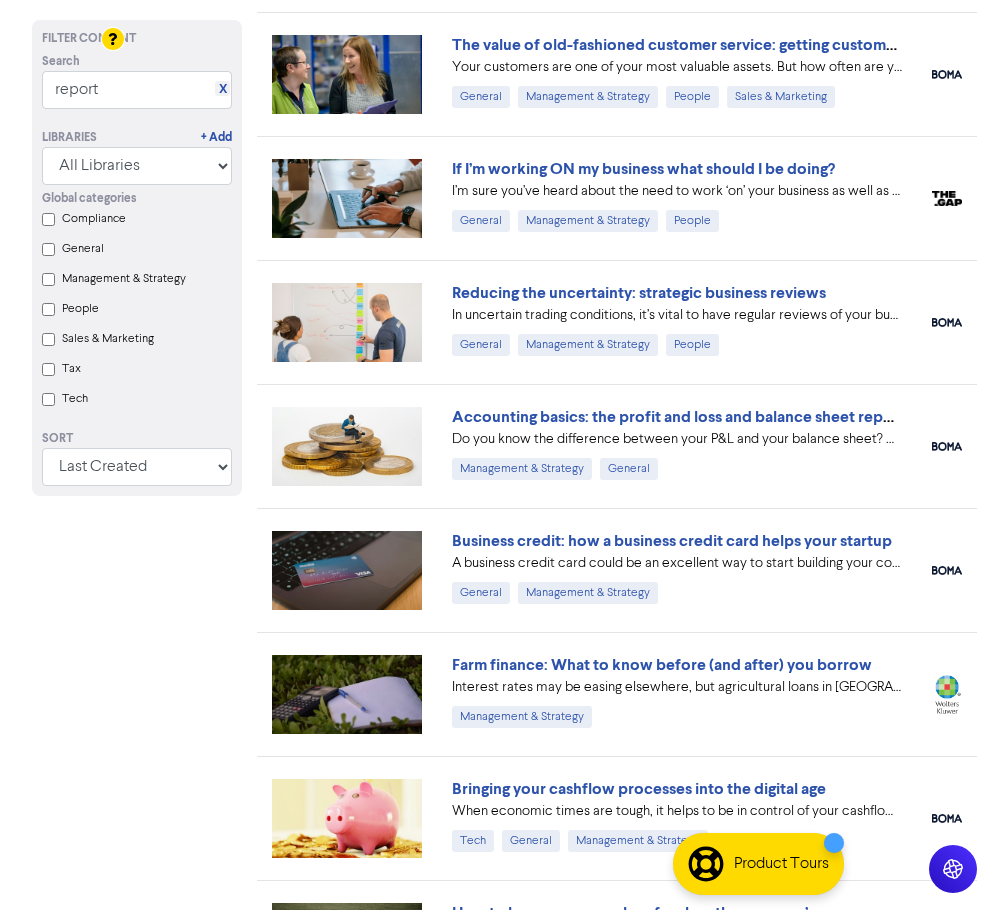 click on "Accounting basics: the profit and loss and balance sheet reports" at bounding box center (682, 417) 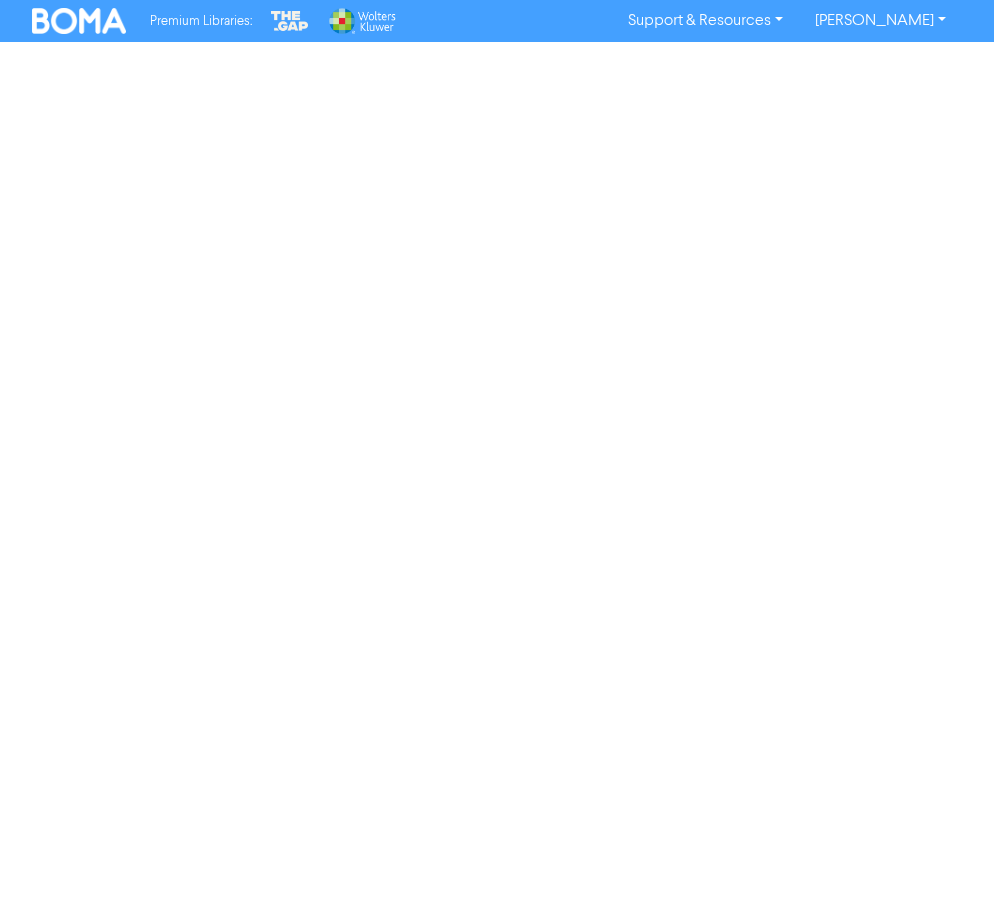 scroll, scrollTop: 0, scrollLeft: 0, axis: both 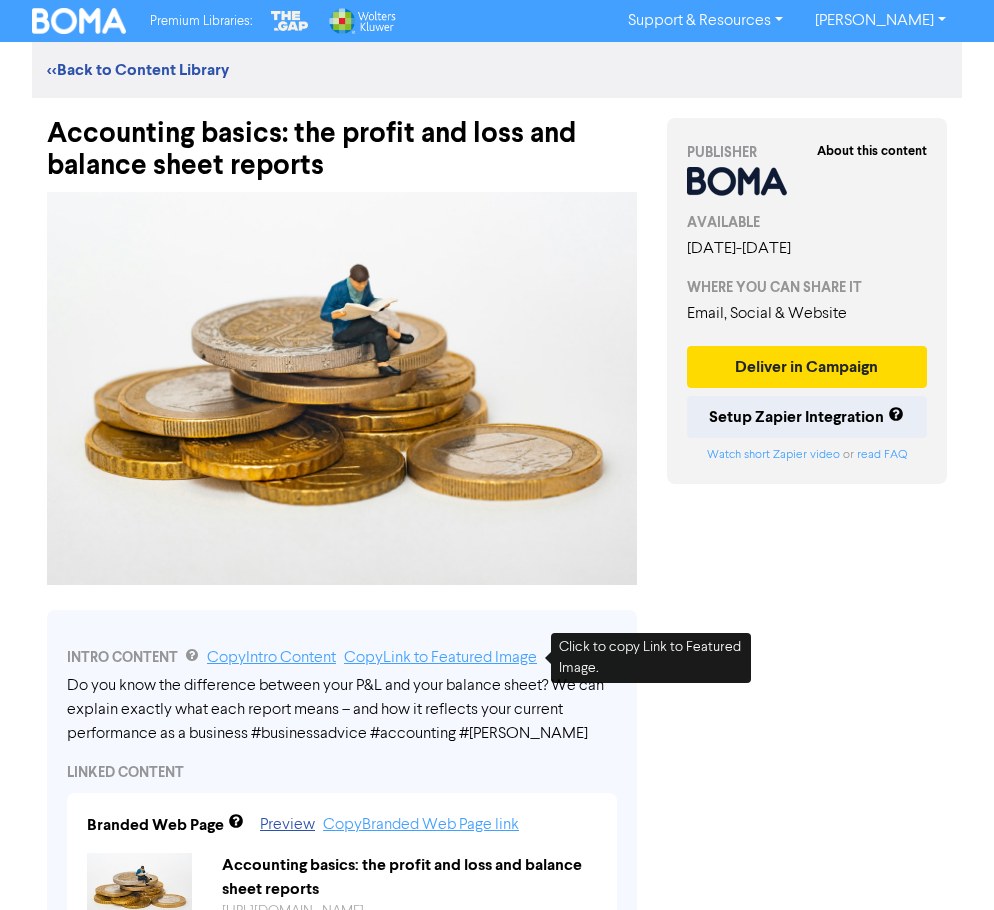 click on "Copy  Link to Featured Image" at bounding box center [440, 658] 